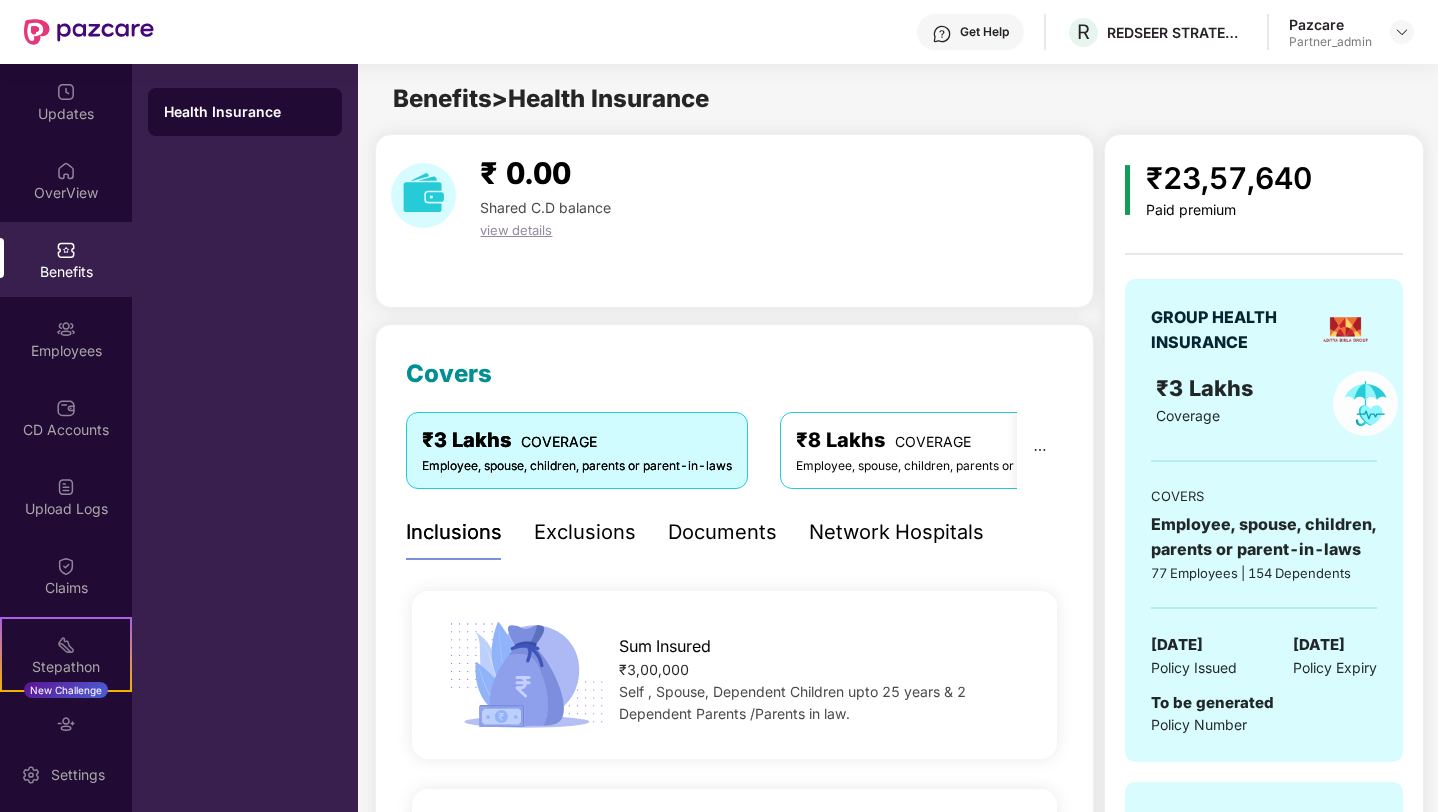 scroll, scrollTop: 0, scrollLeft: 0, axis: both 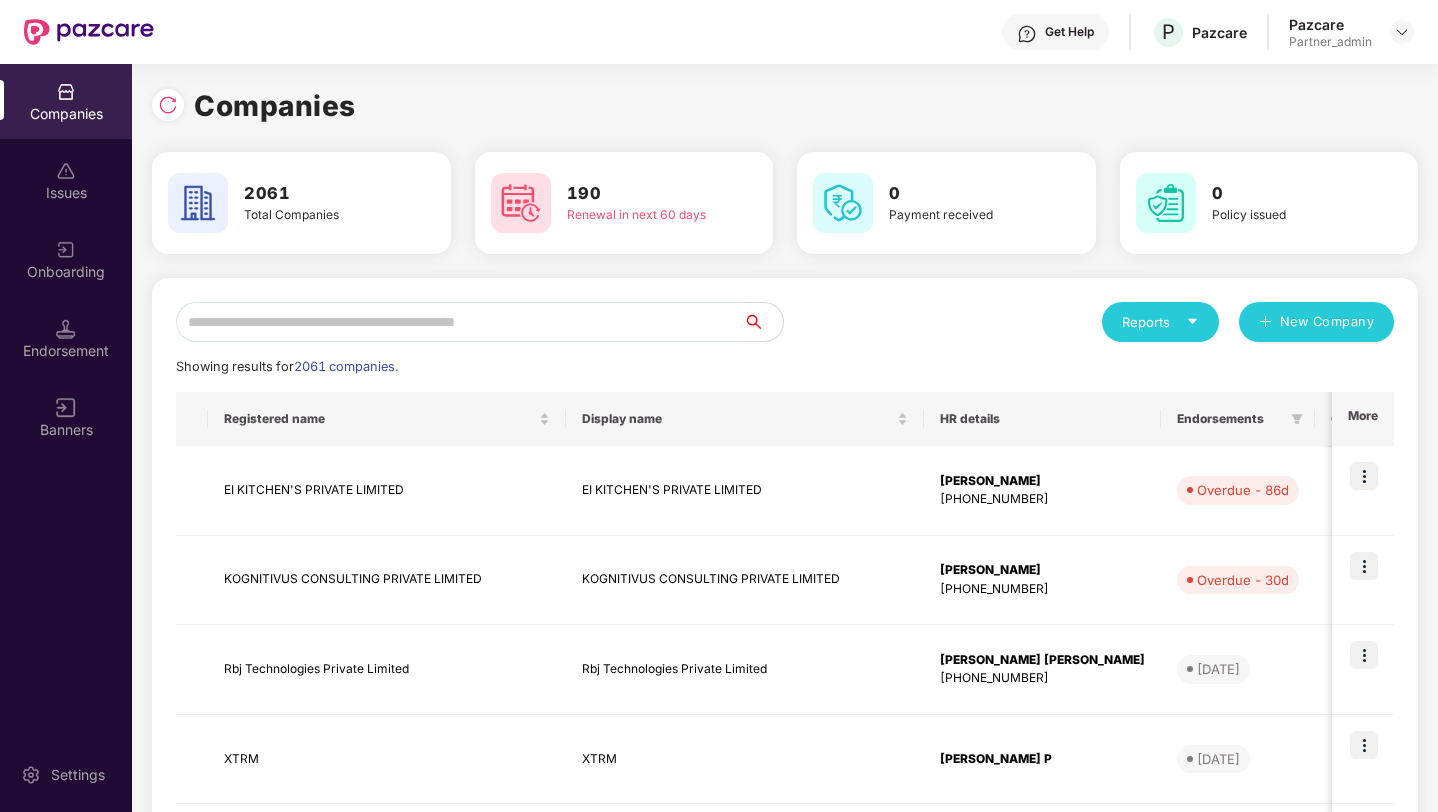 click at bounding box center (459, 322) 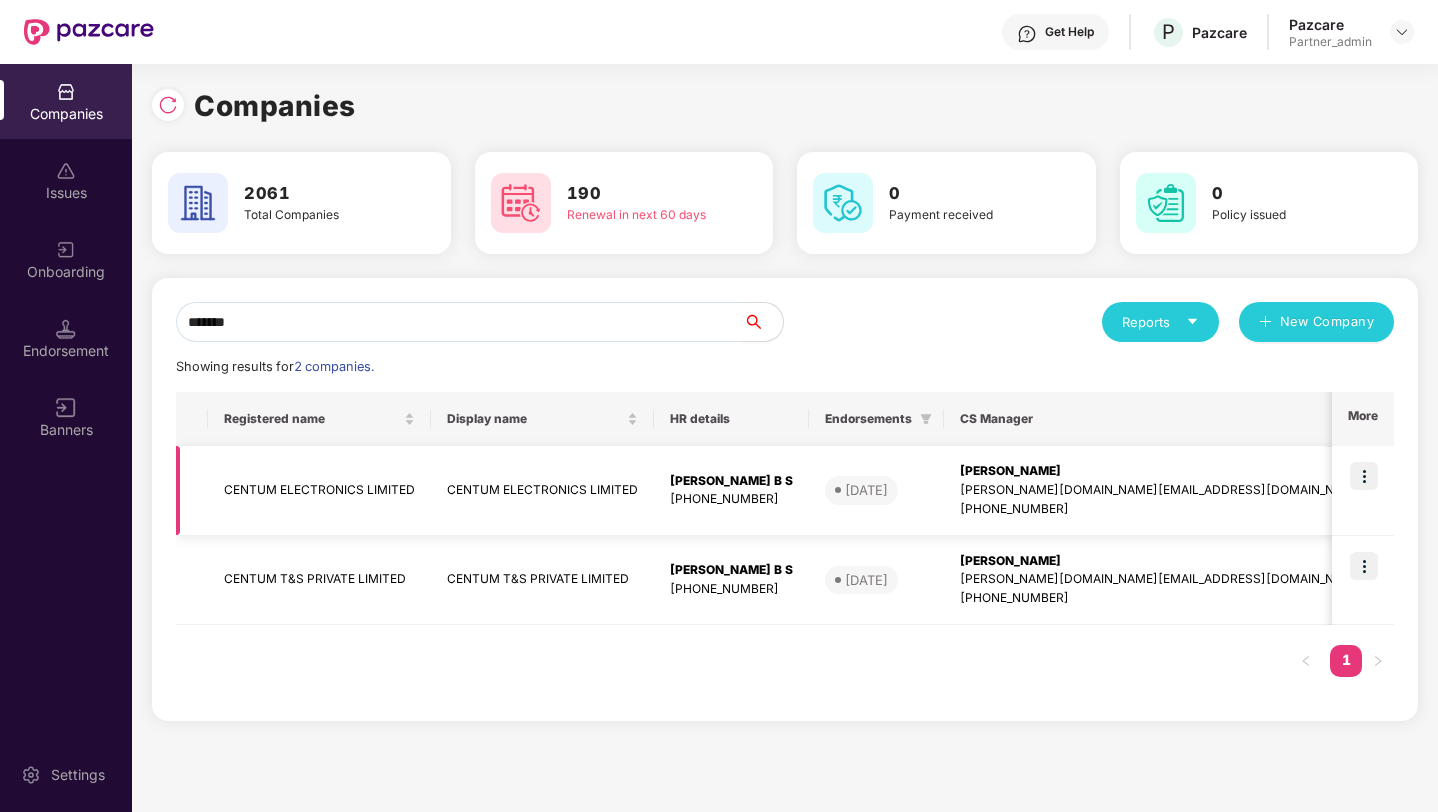 type on "******" 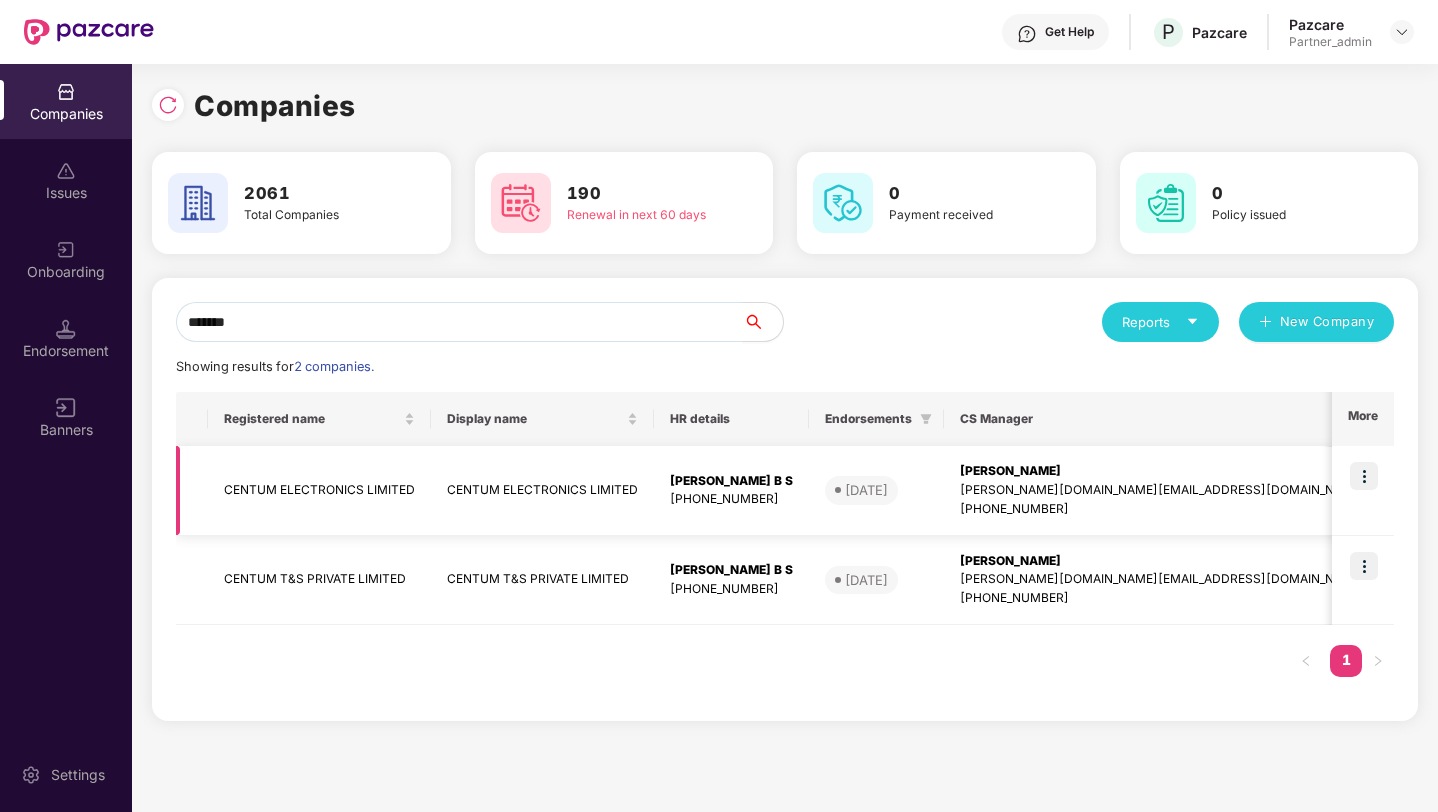 click at bounding box center [1364, 476] 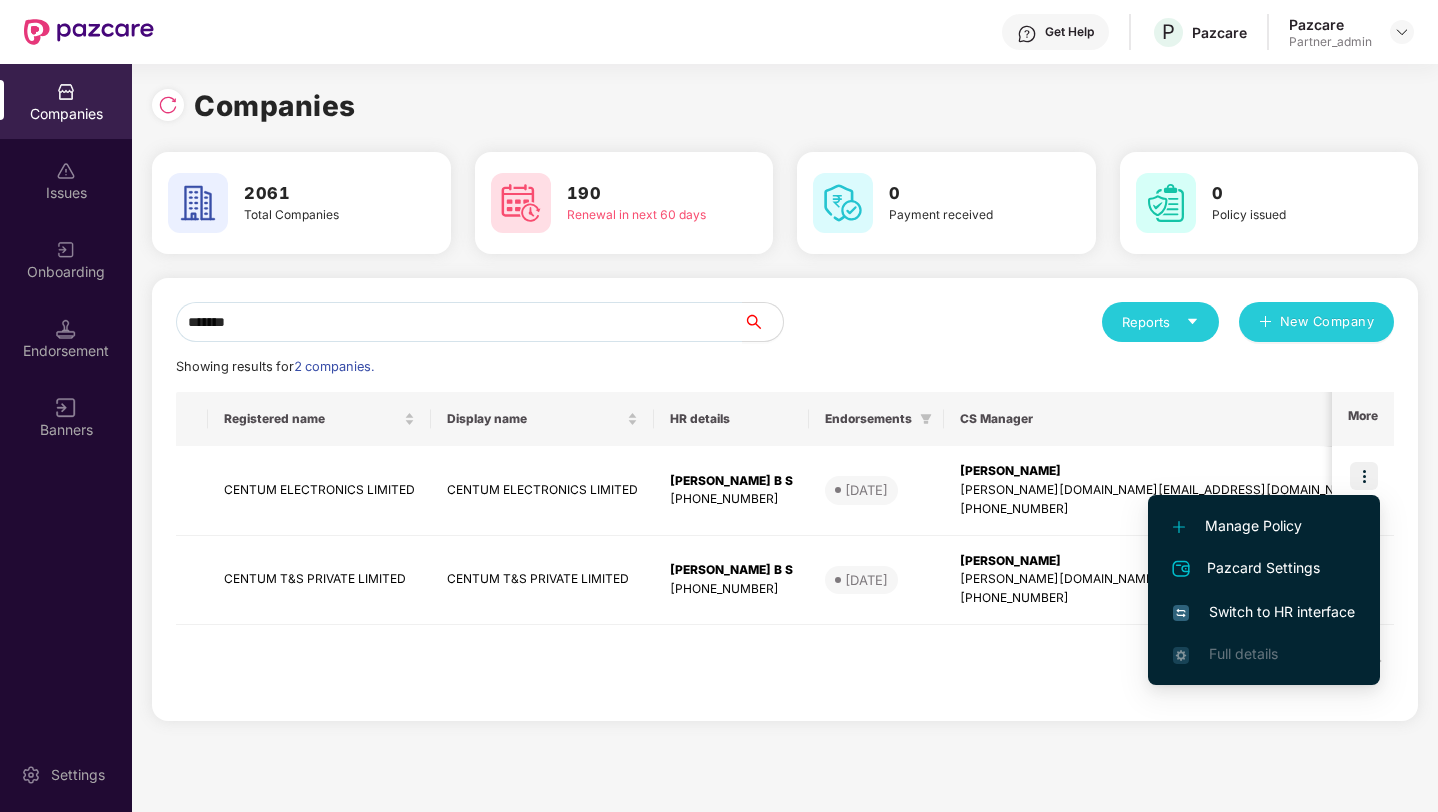 click on "Switch to HR interface" at bounding box center [1264, 612] 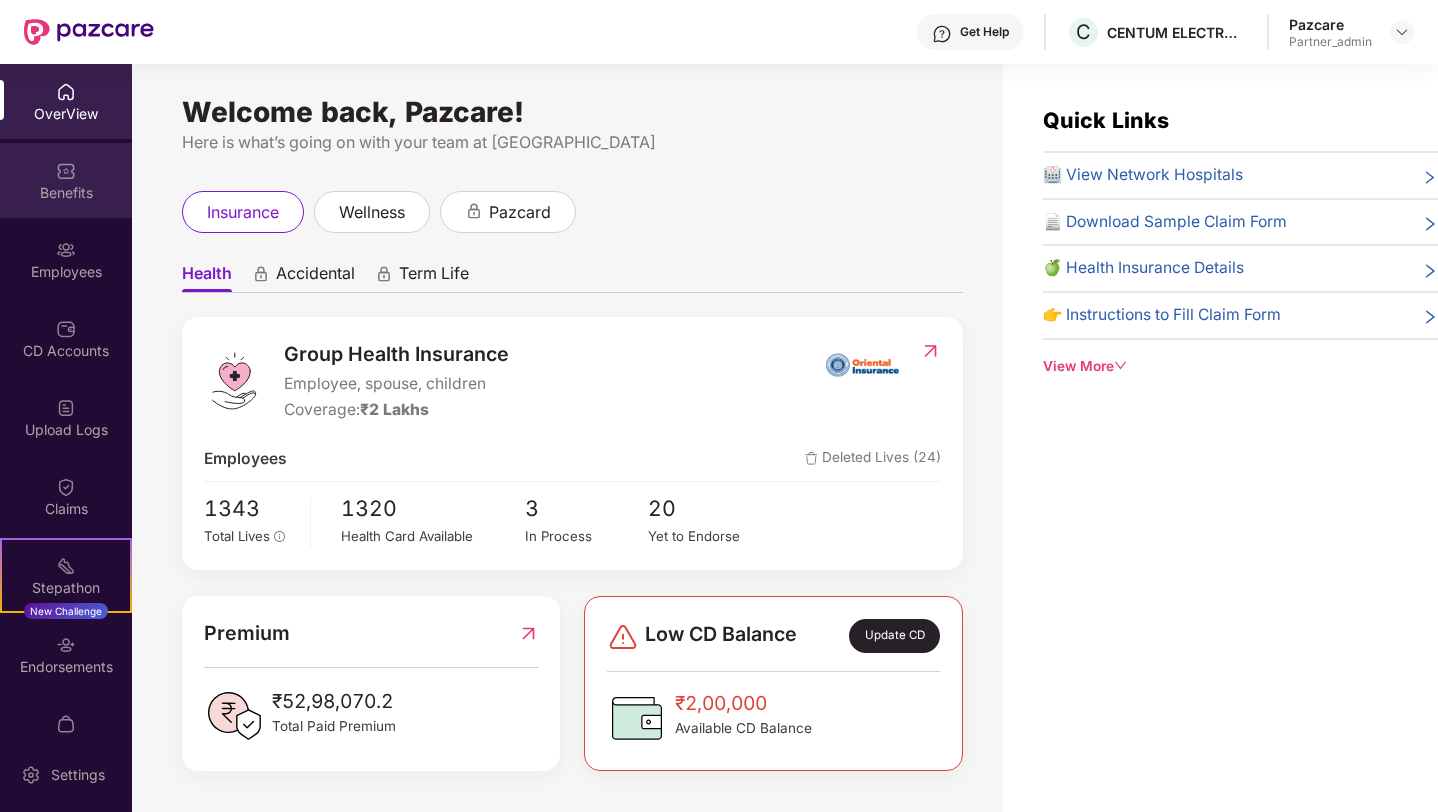 click on "Benefits" at bounding box center (66, 180) 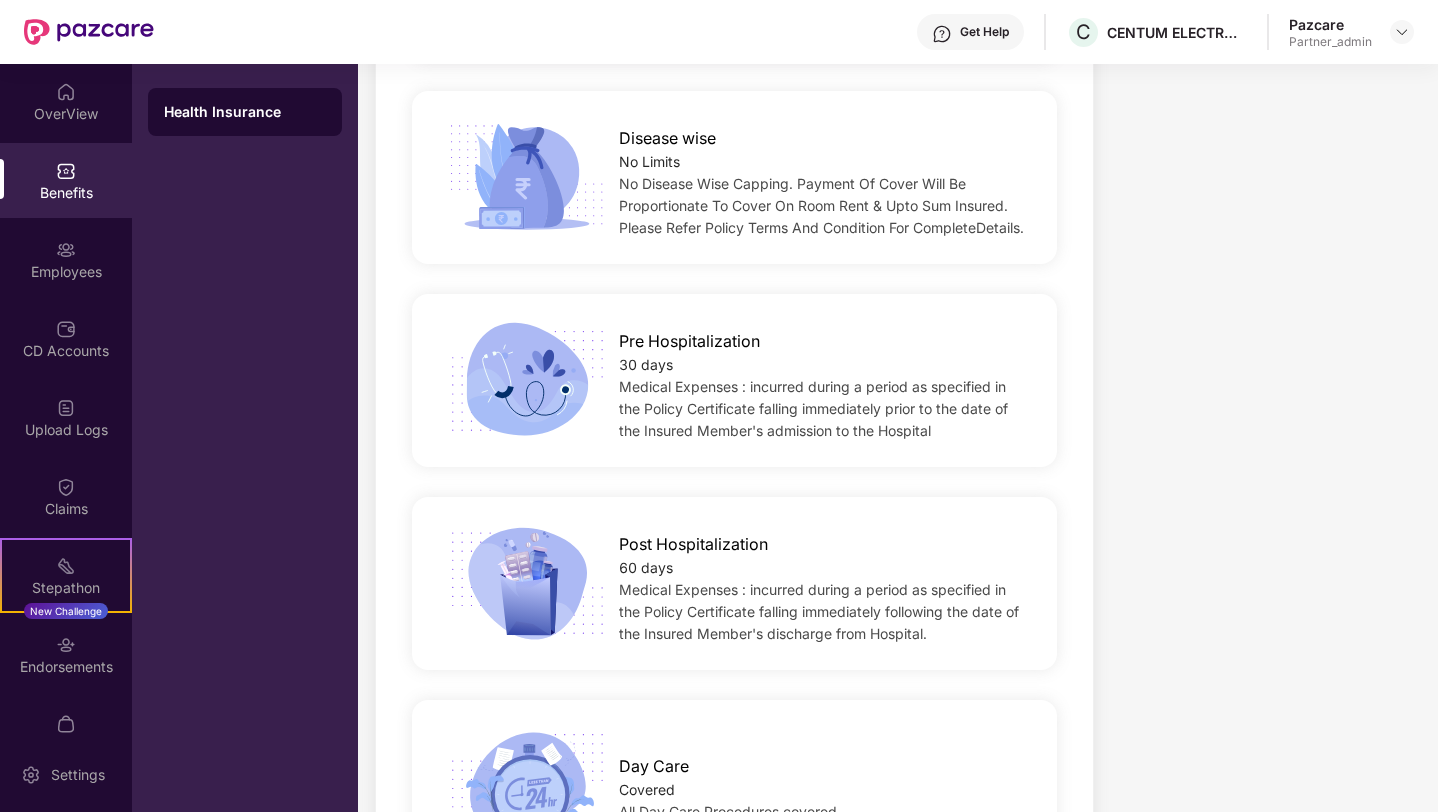 scroll, scrollTop: 0, scrollLeft: 0, axis: both 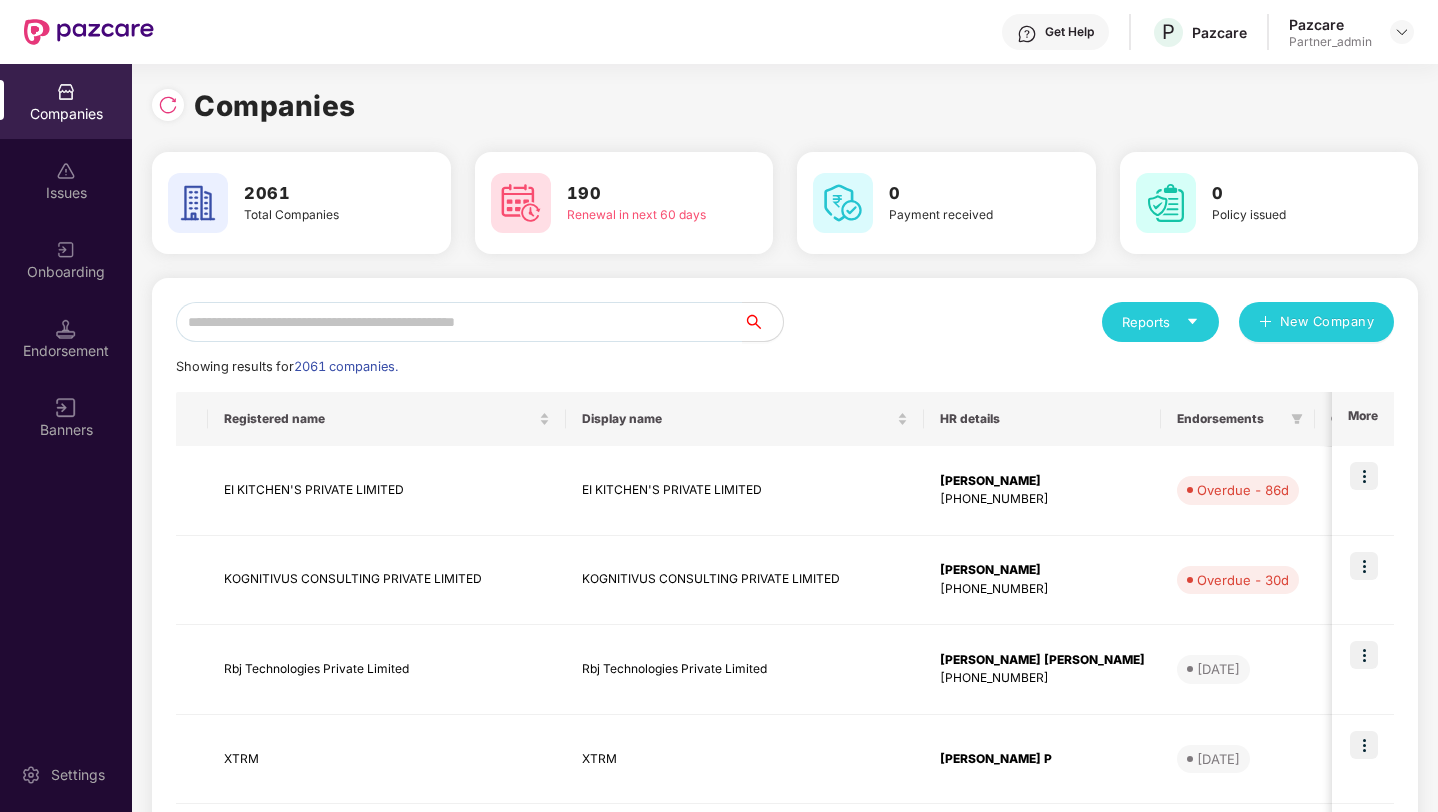 click on "Reports  New Company Showing results for  2061 companies. Registered name Display name HR details Endorsements CS Manager Benefits Earliest Renewal Issues Total Premium Ops Manager More                         EI KITCHEN'S PRIVATE LIMITED EI KITCHEN'S PRIVATE LIMITED Shabnam Das +917454028317 Overdue - 86d Deeksha P K deeksha.pk@pazcare.com +917758065133 GMC 13 Jan 2026 0 ₹1,08,727.56 Anjali Bhaireshwar Vernekar anjali.vernekar@pazcare.com +916361933031 KOGNITIVUS CONSULTING PRIVATE LIMITED KOGNITIVUS CONSULTING PRIVATE LIMITED Siddhartha Dubey +918007433388 Overdue - 30d Syed  Mansoor syed.mansoor@pazcare.com +918884321696 GMC 01 Apr 2026 0 ₹96,276.2 Nischith U nischith.u@pazcare.com +919513138960 Rbj Technologies Private Limited Rbj Technologies Private Limited Pradeep Kumar Gajavelli +919849646003 05 Aug 2025 Punith Arumugam punith.arumugam@pazcare.com +919945080349 GMC 27 Feb 2026 0 ₹5,90,590 Anjali Bhaireshwar Vernekar anjali.vernekar@pazcare.com +916361933031 XTRM XTRM Prasanth P GPA 4" at bounding box center (785, 857) 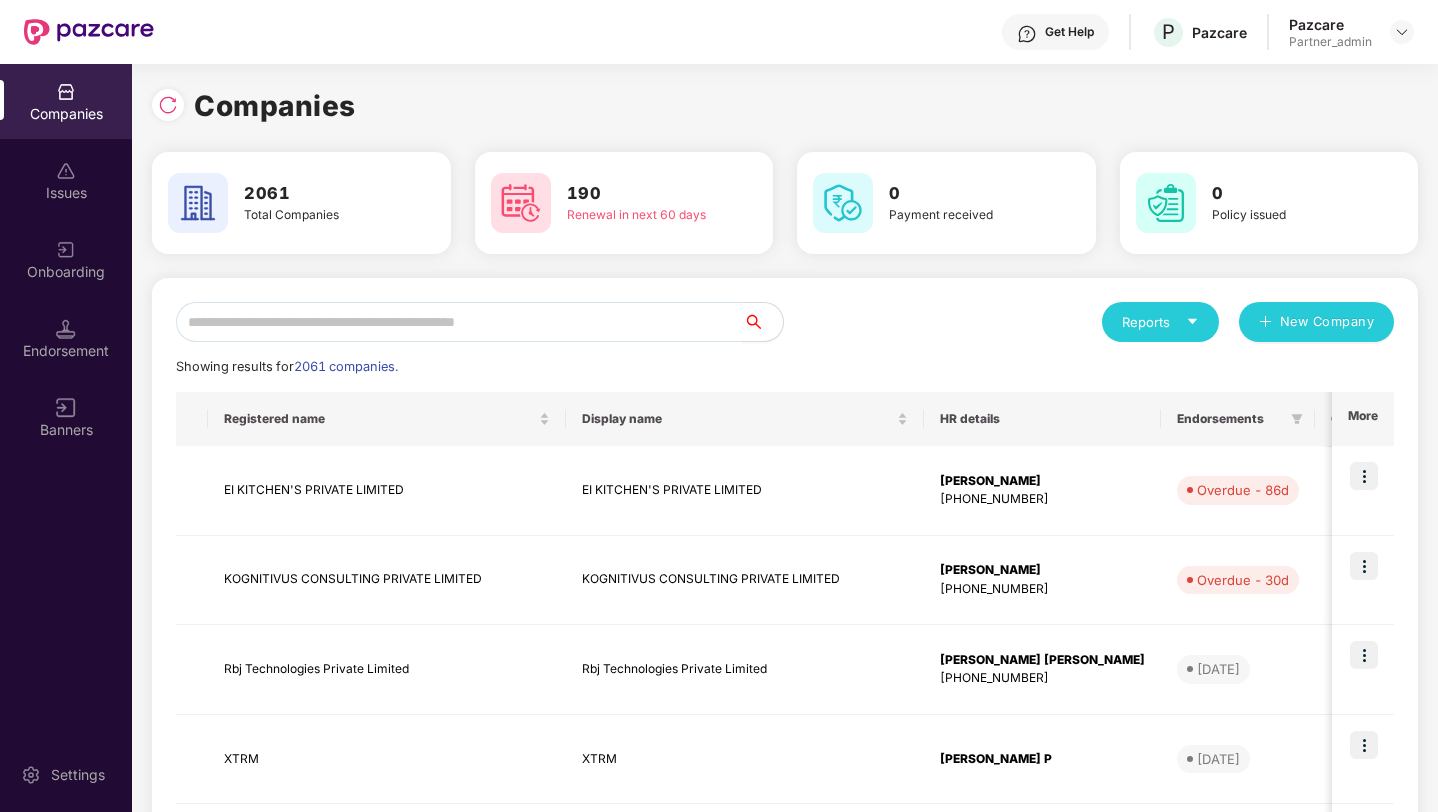 click at bounding box center (459, 322) 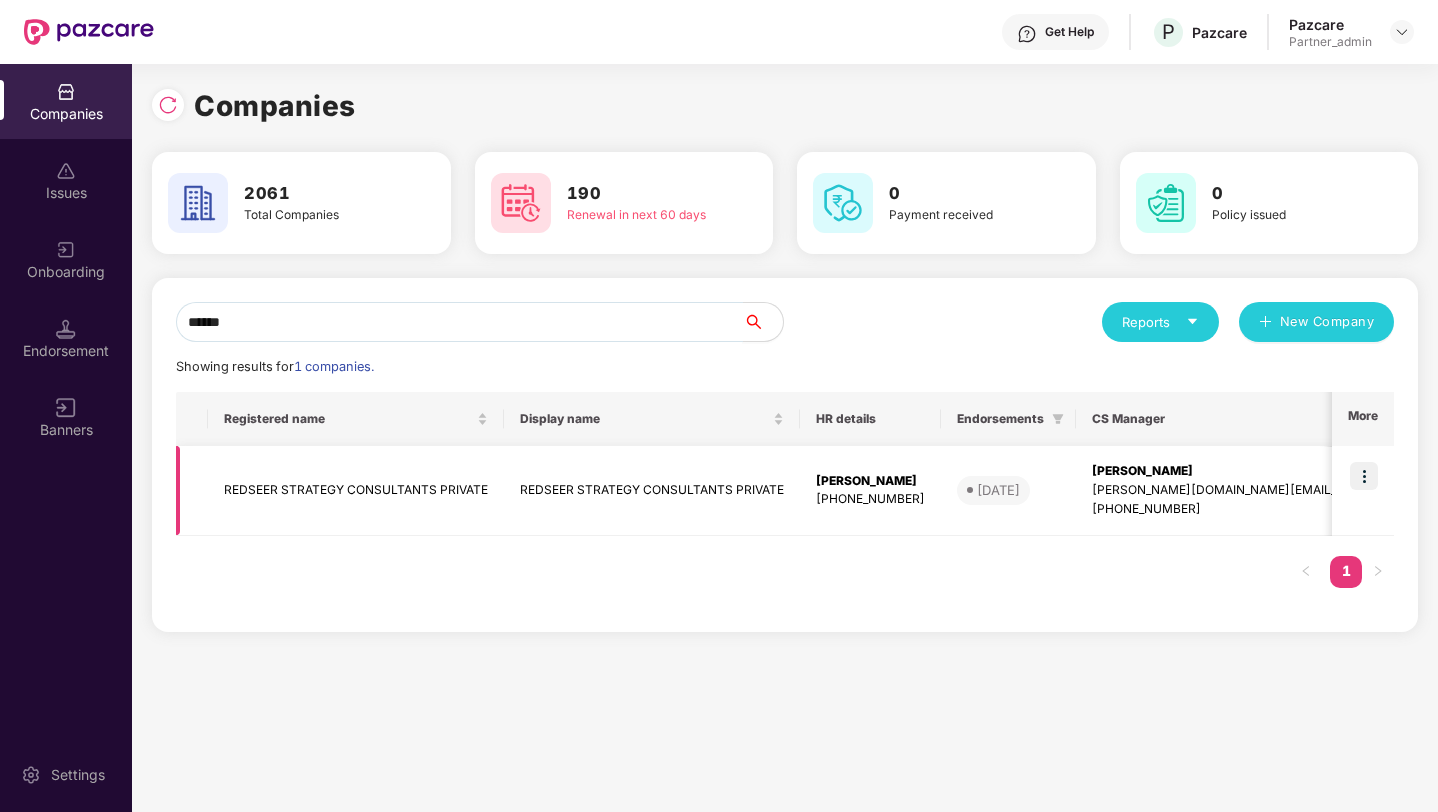 type on "******" 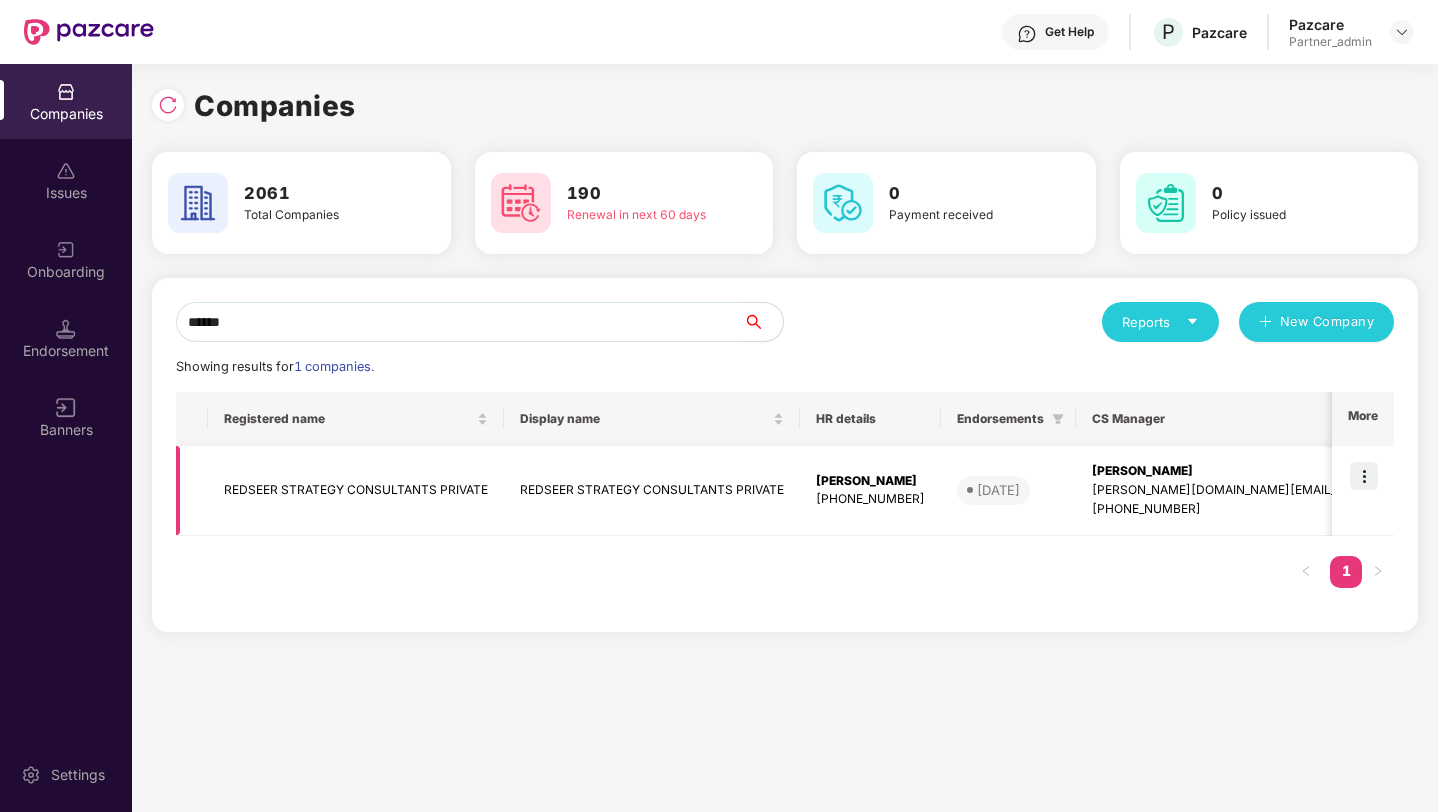 click at bounding box center (1364, 476) 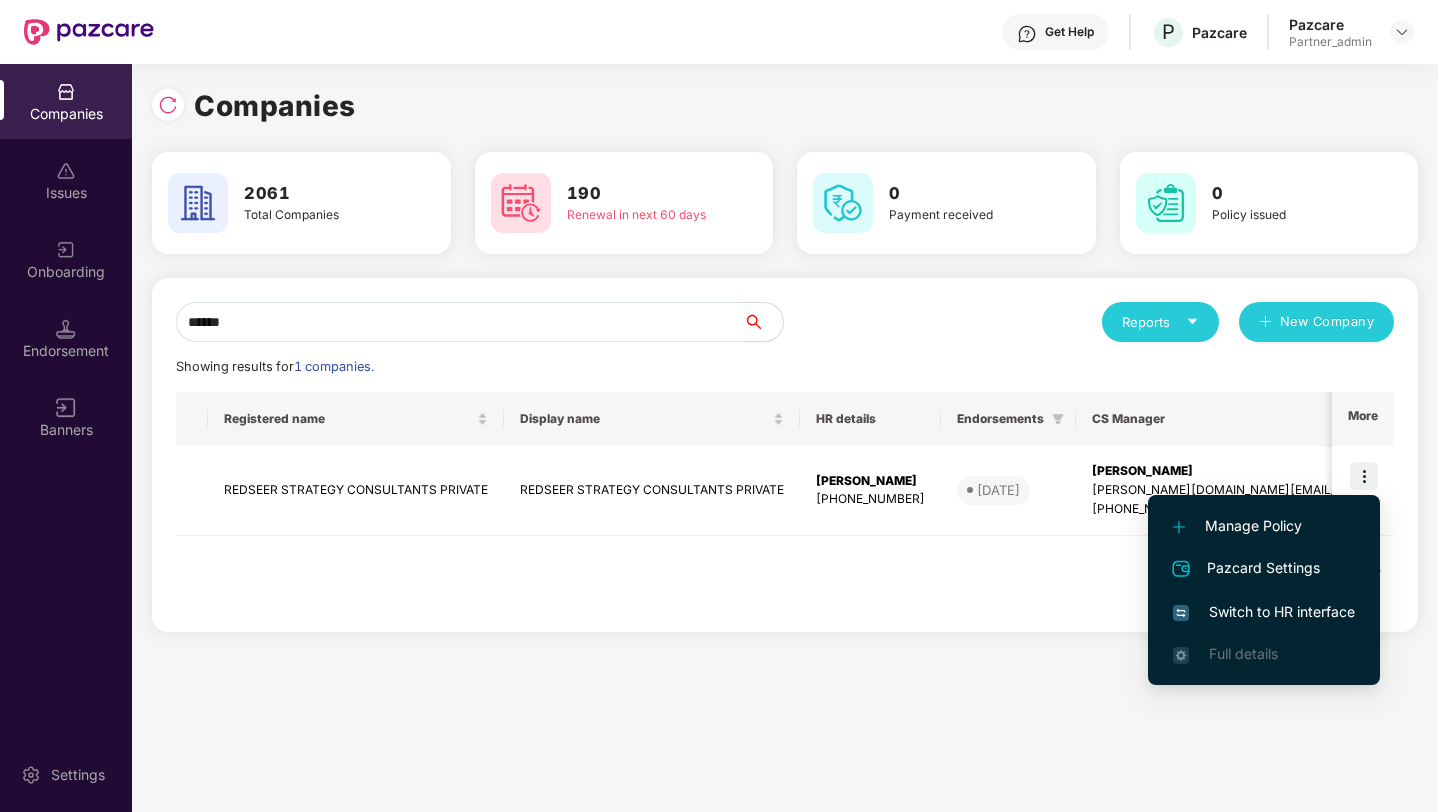 click on "Switch to HR interface" at bounding box center [1264, 612] 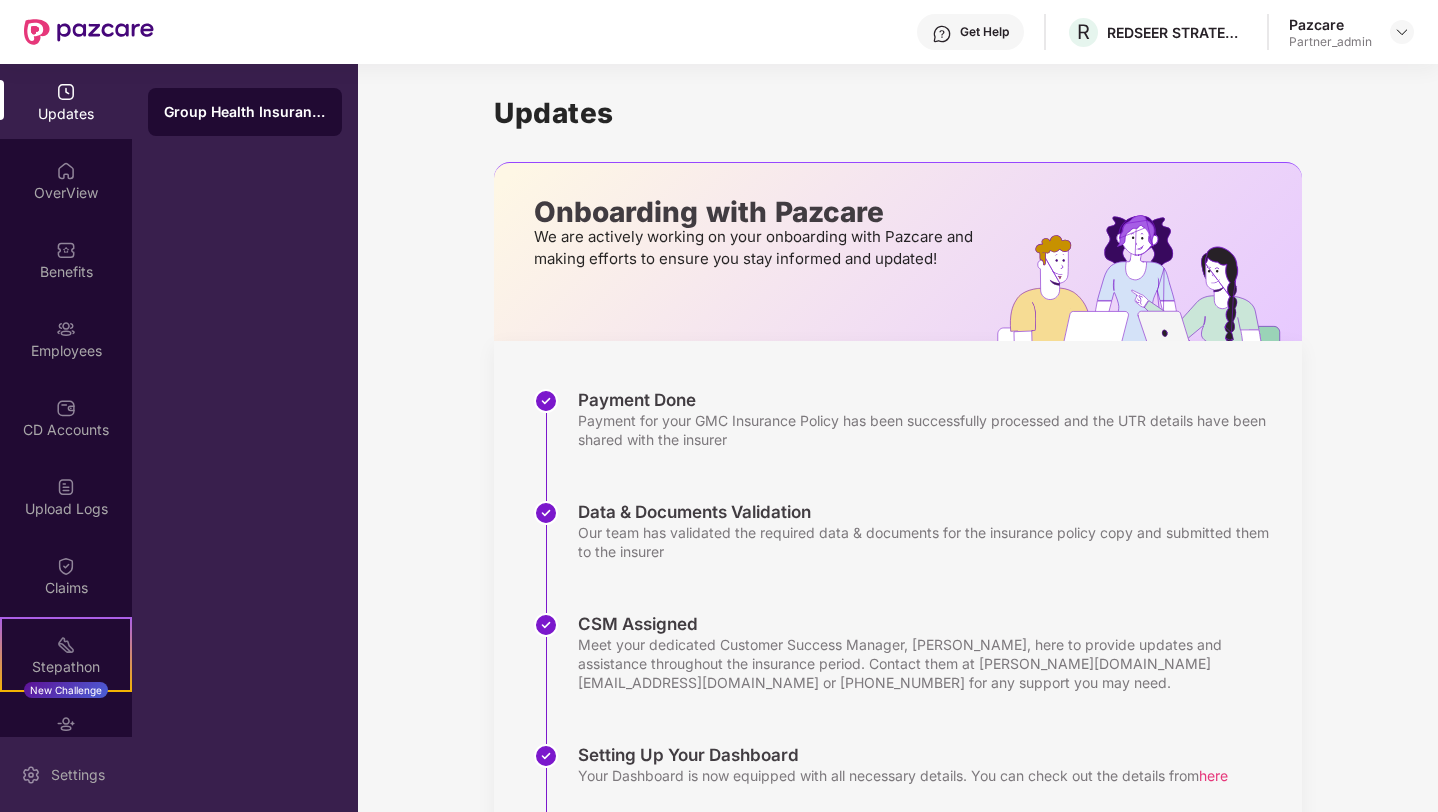 click on "Settings" at bounding box center [66, 774] 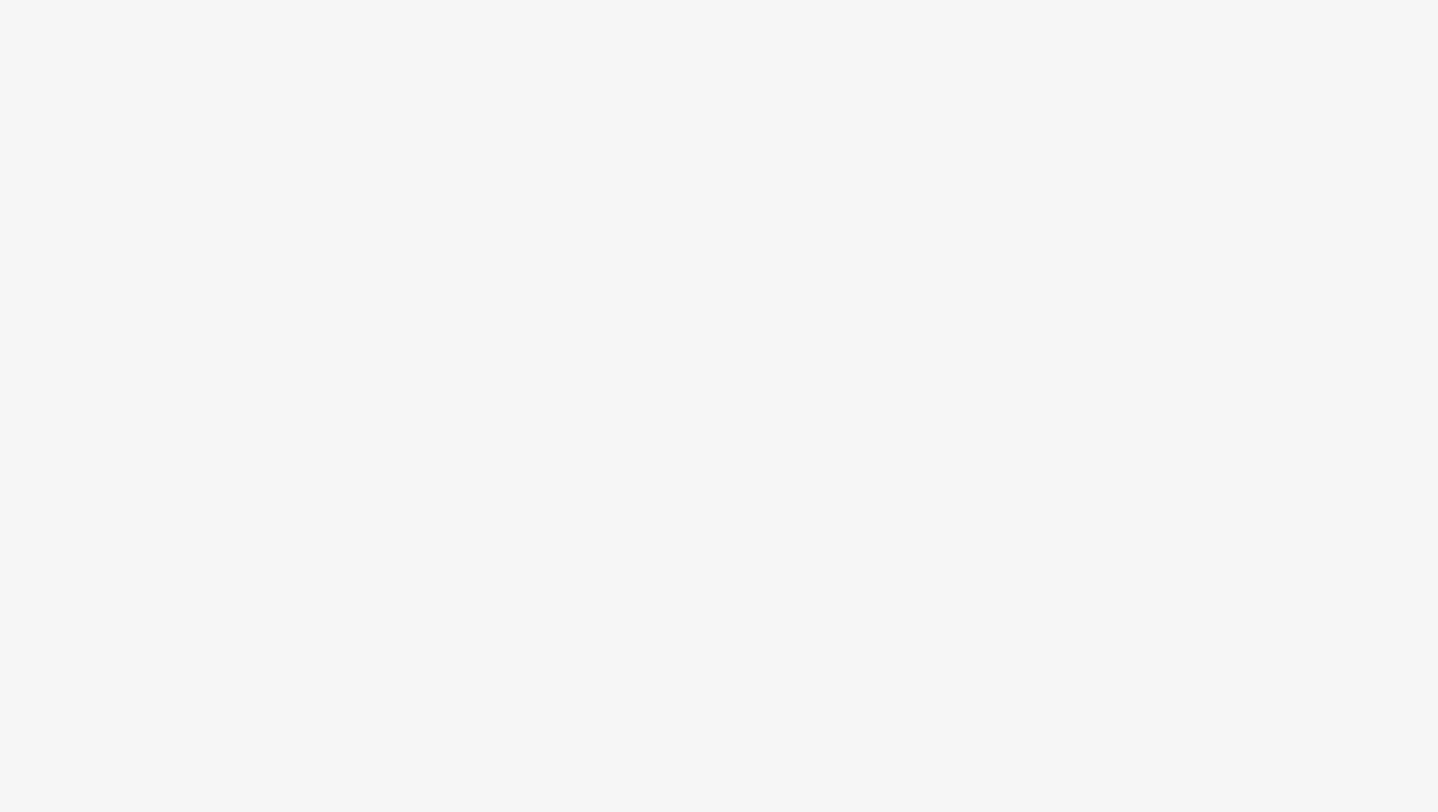 scroll, scrollTop: 0, scrollLeft: 0, axis: both 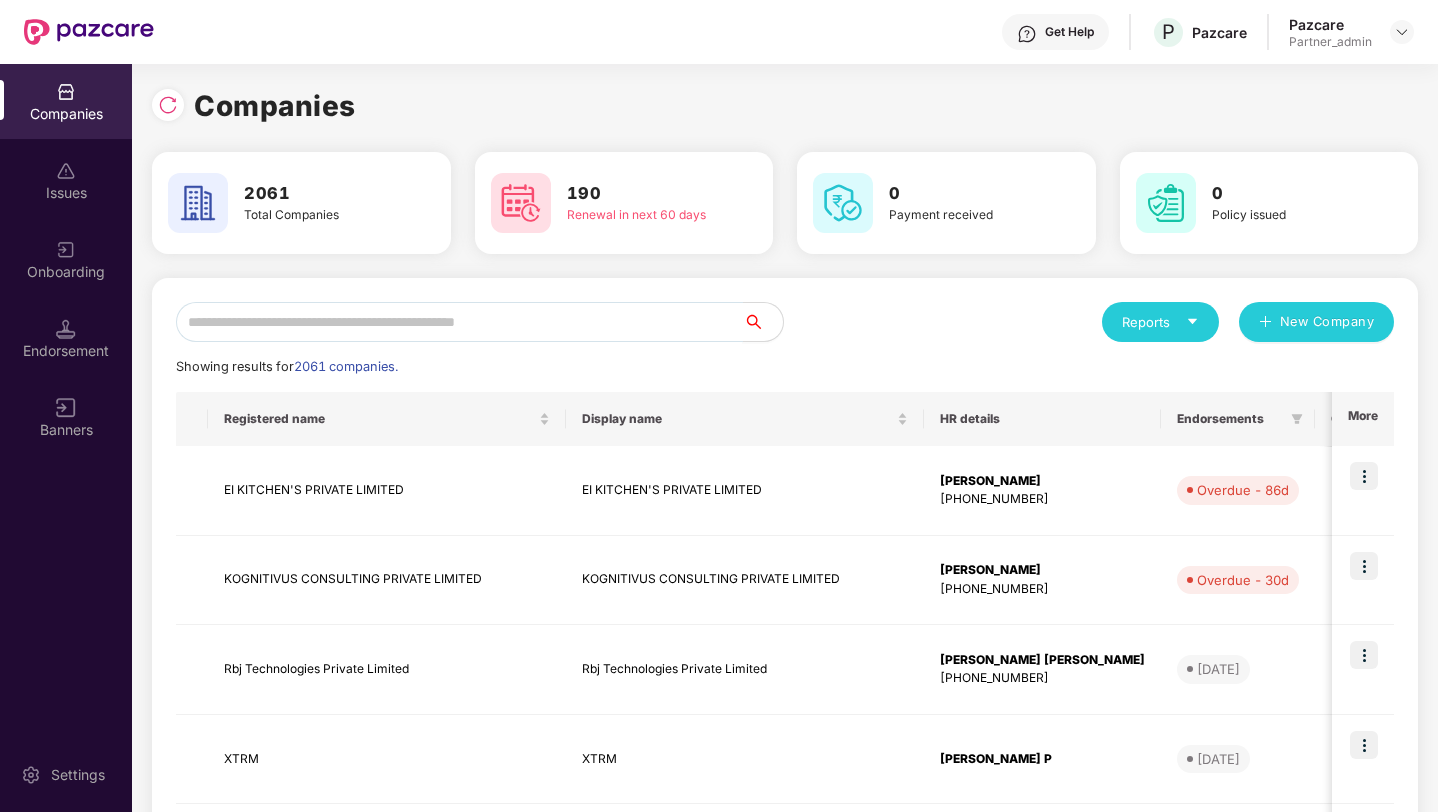 click at bounding box center [459, 322] 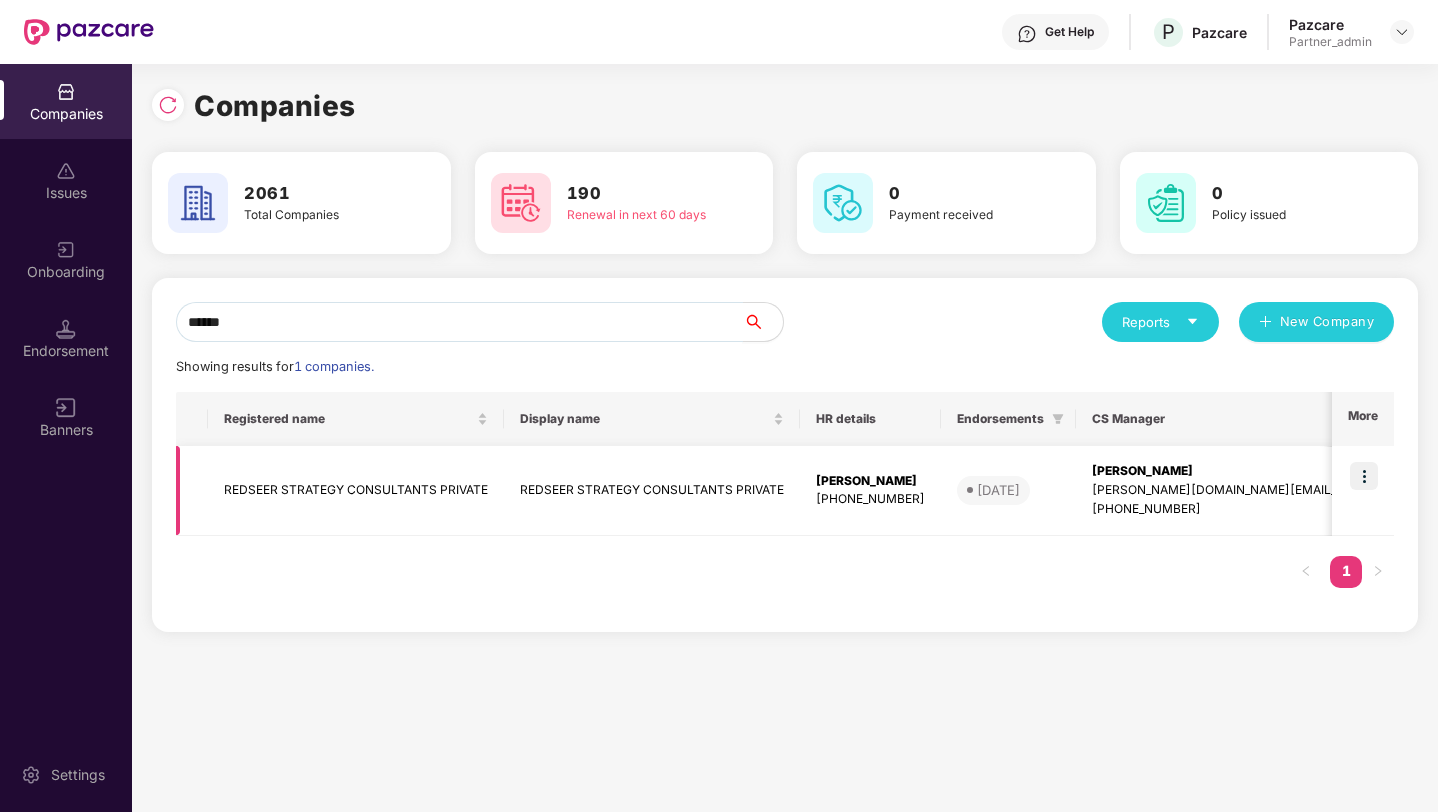 type on "******" 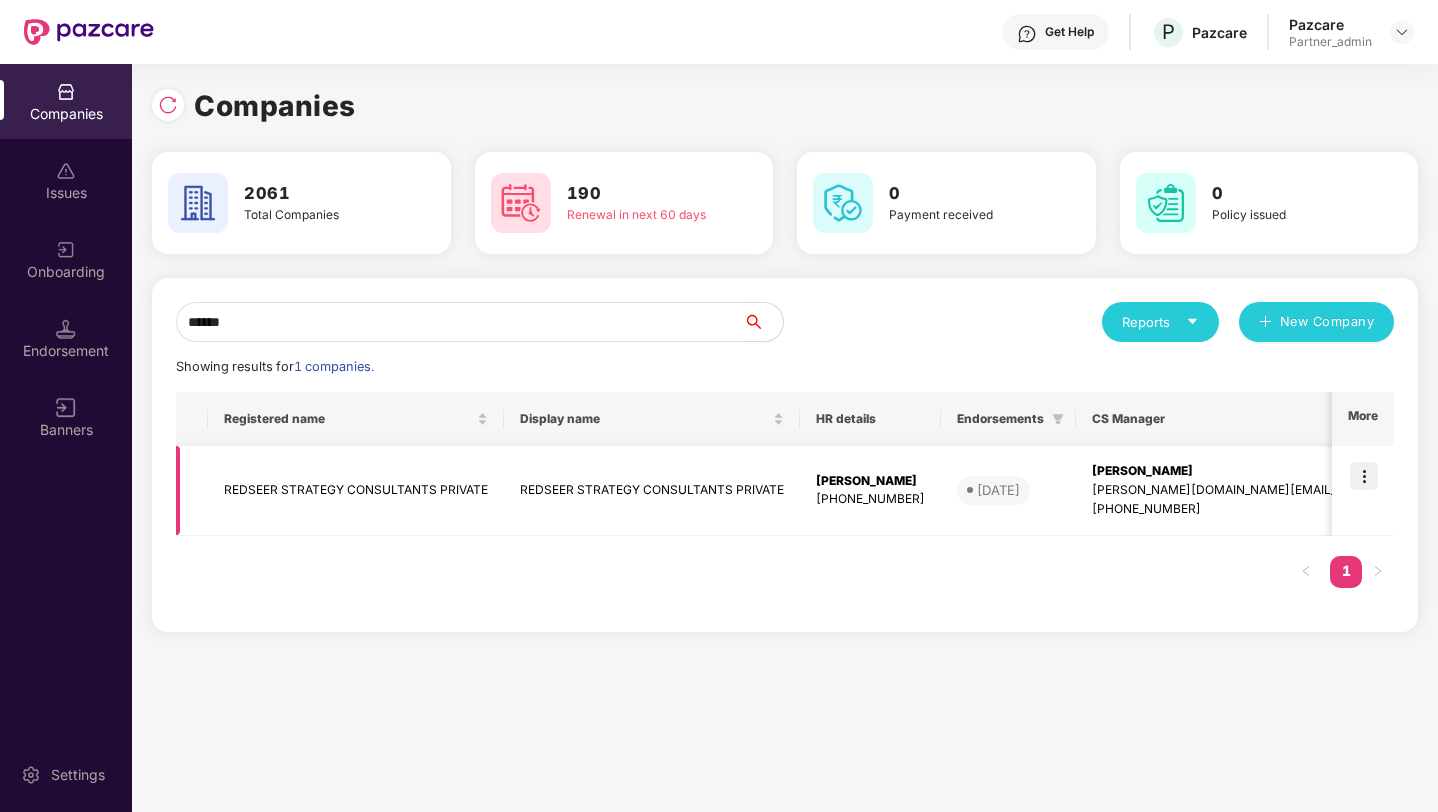 click at bounding box center (1364, 476) 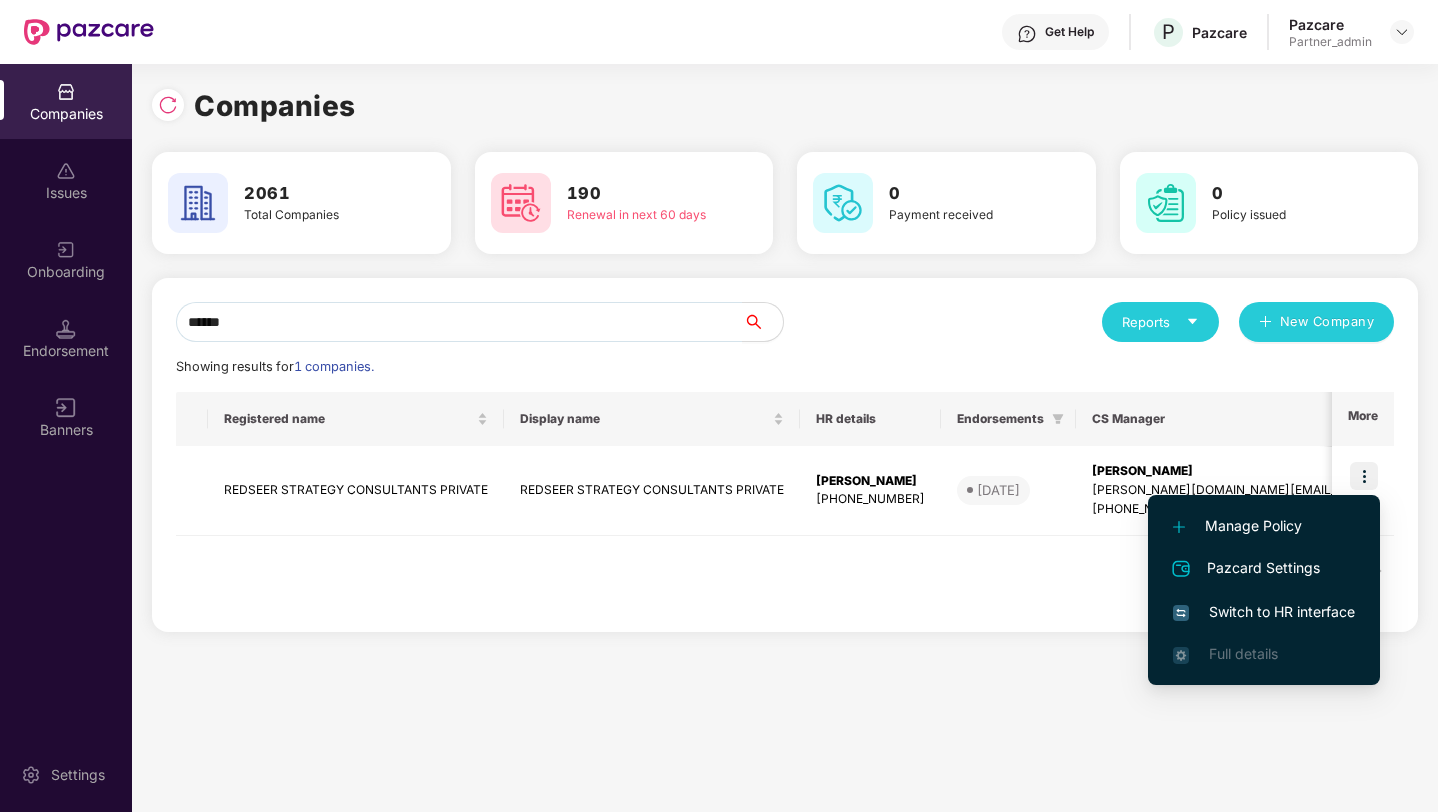 click on "Switch to HR interface" at bounding box center (1264, 612) 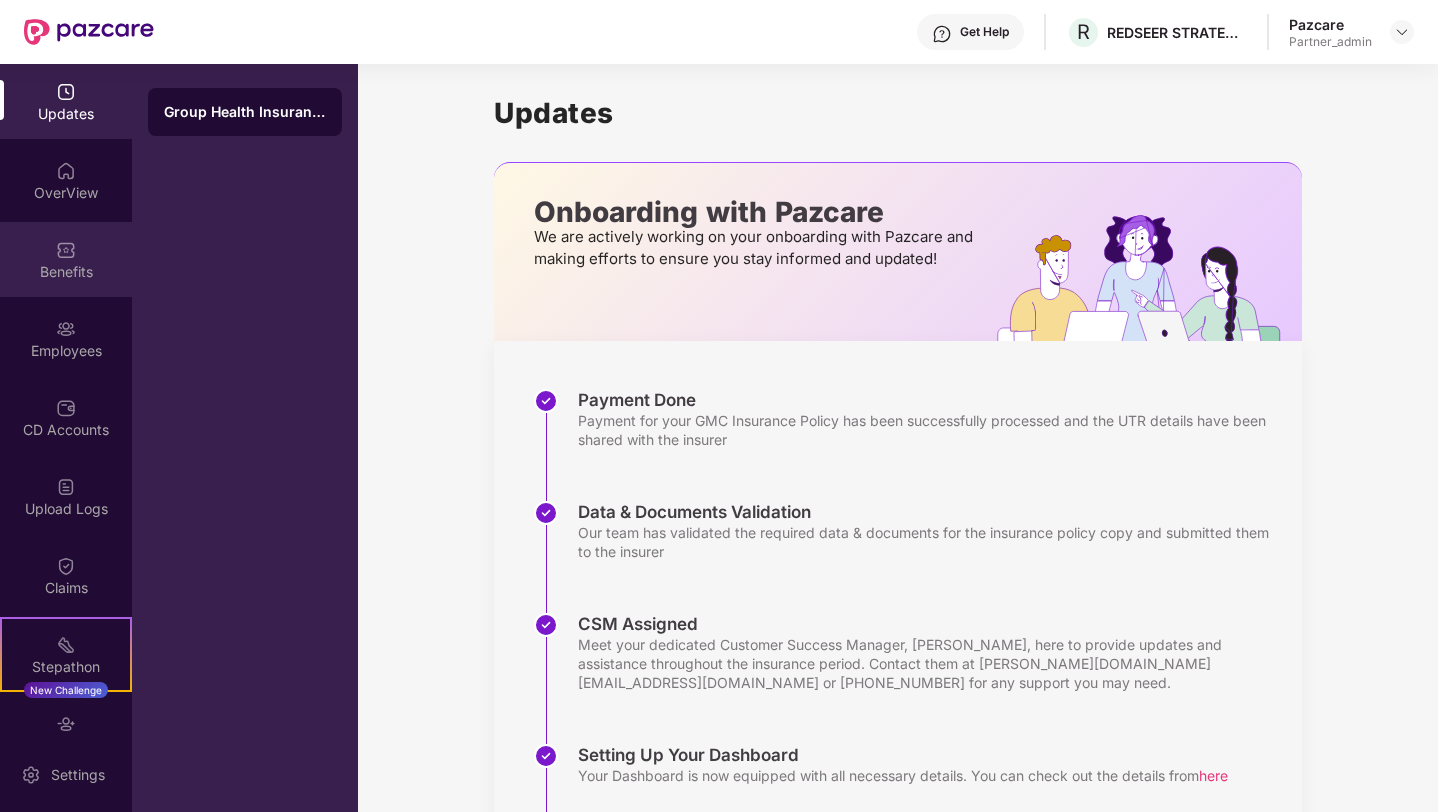 click on "Benefits" at bounding box center (66, 259) 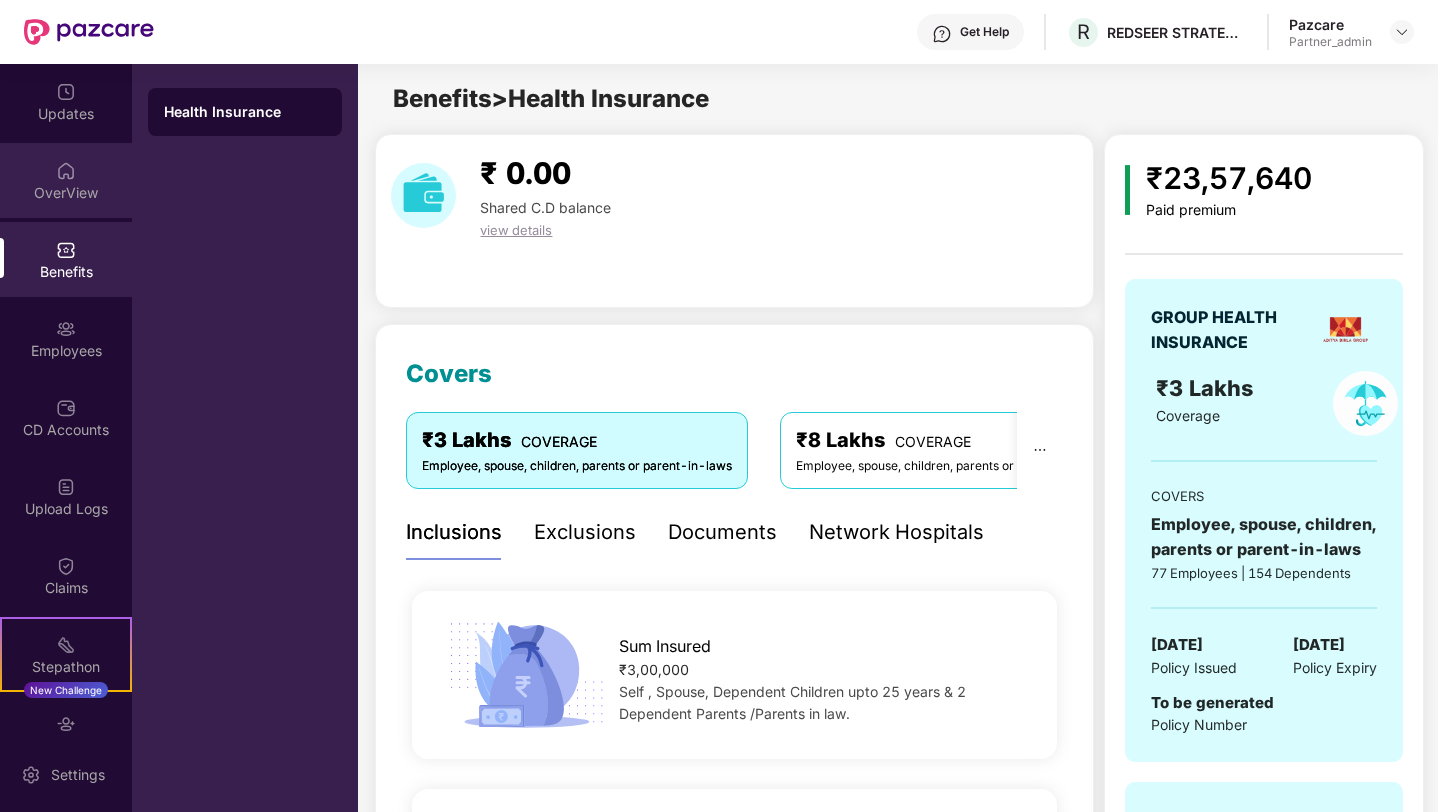 click on "OverView" at bounding box center [66, 193] 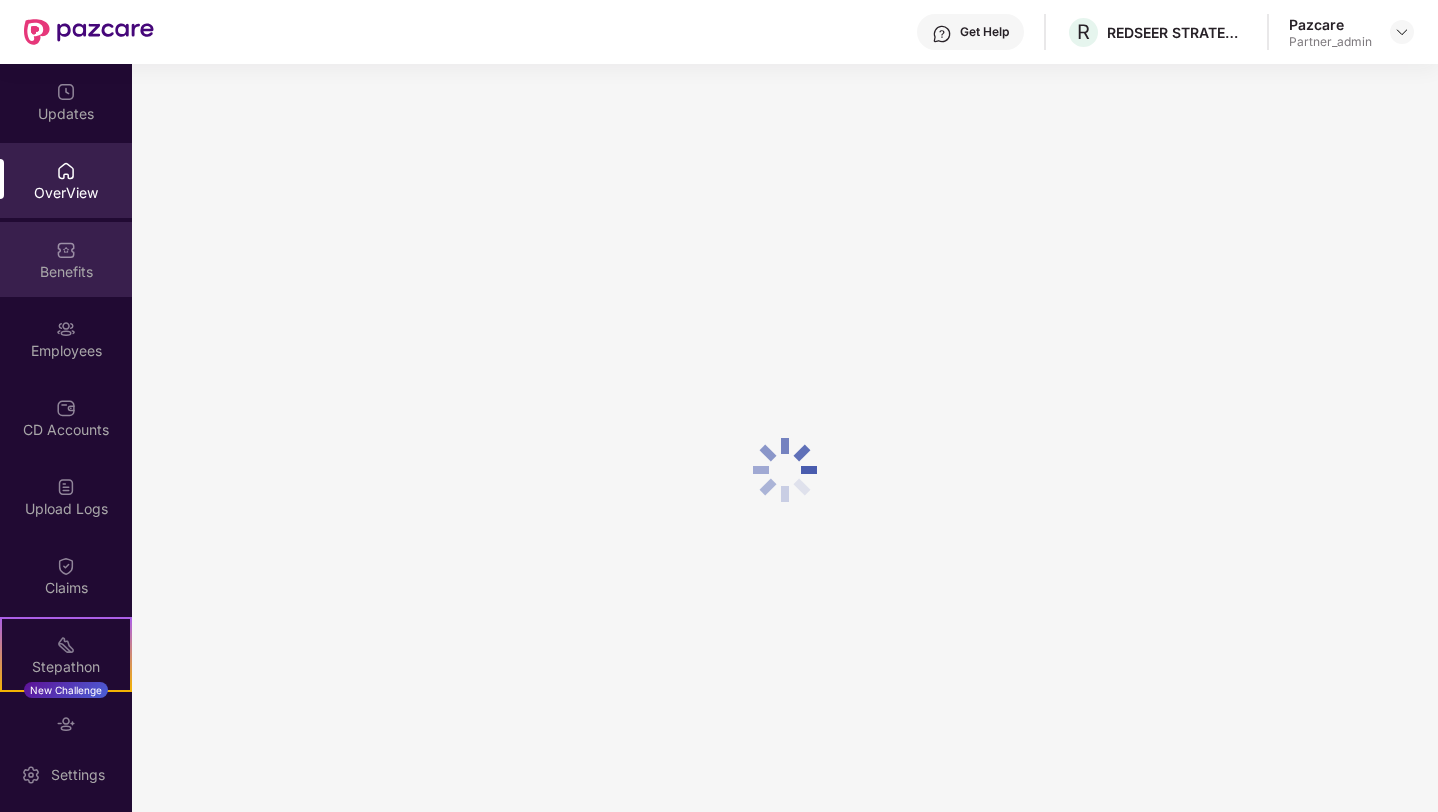 click on "Benefits" at bounding box center [66, 259] 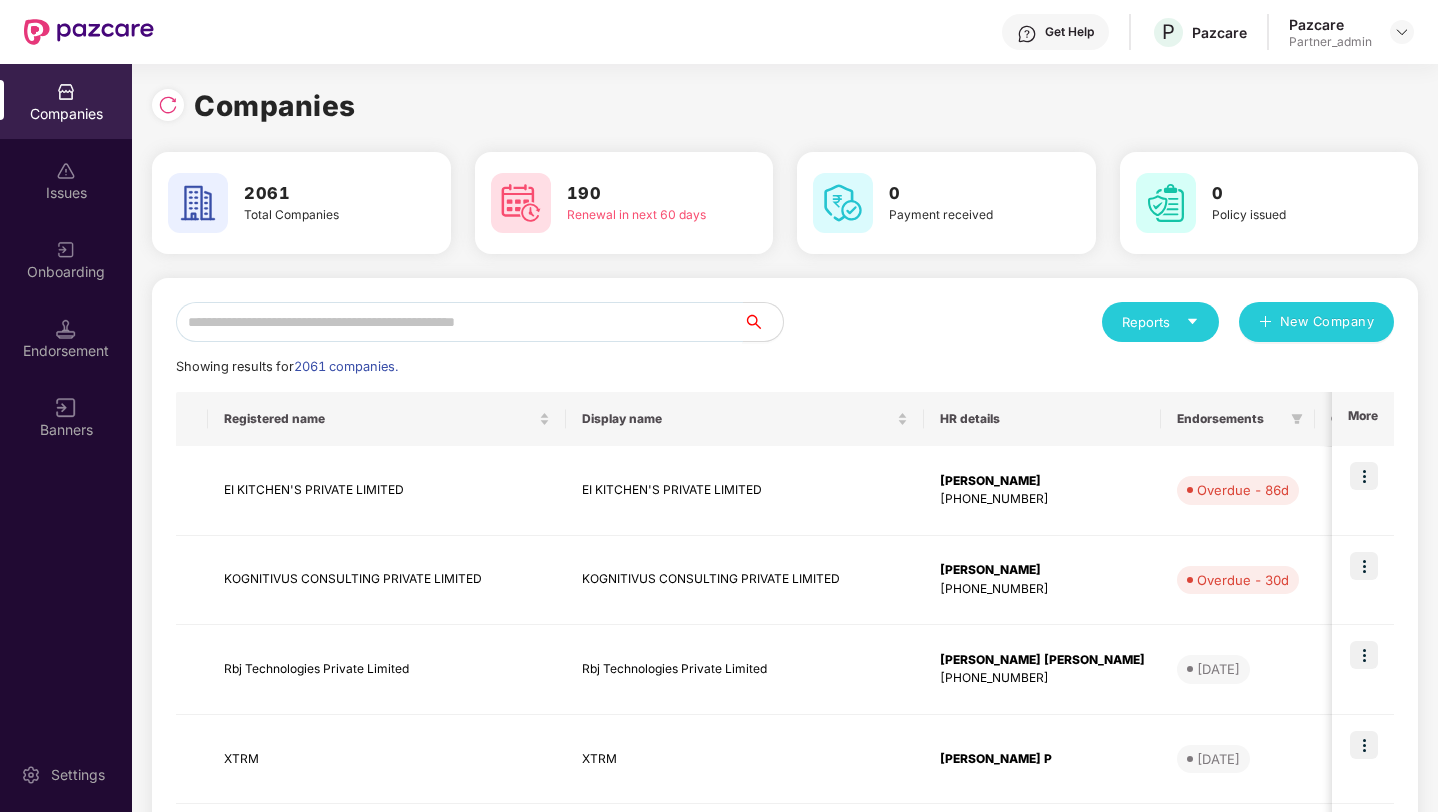 click at bounding box center (459, 322) 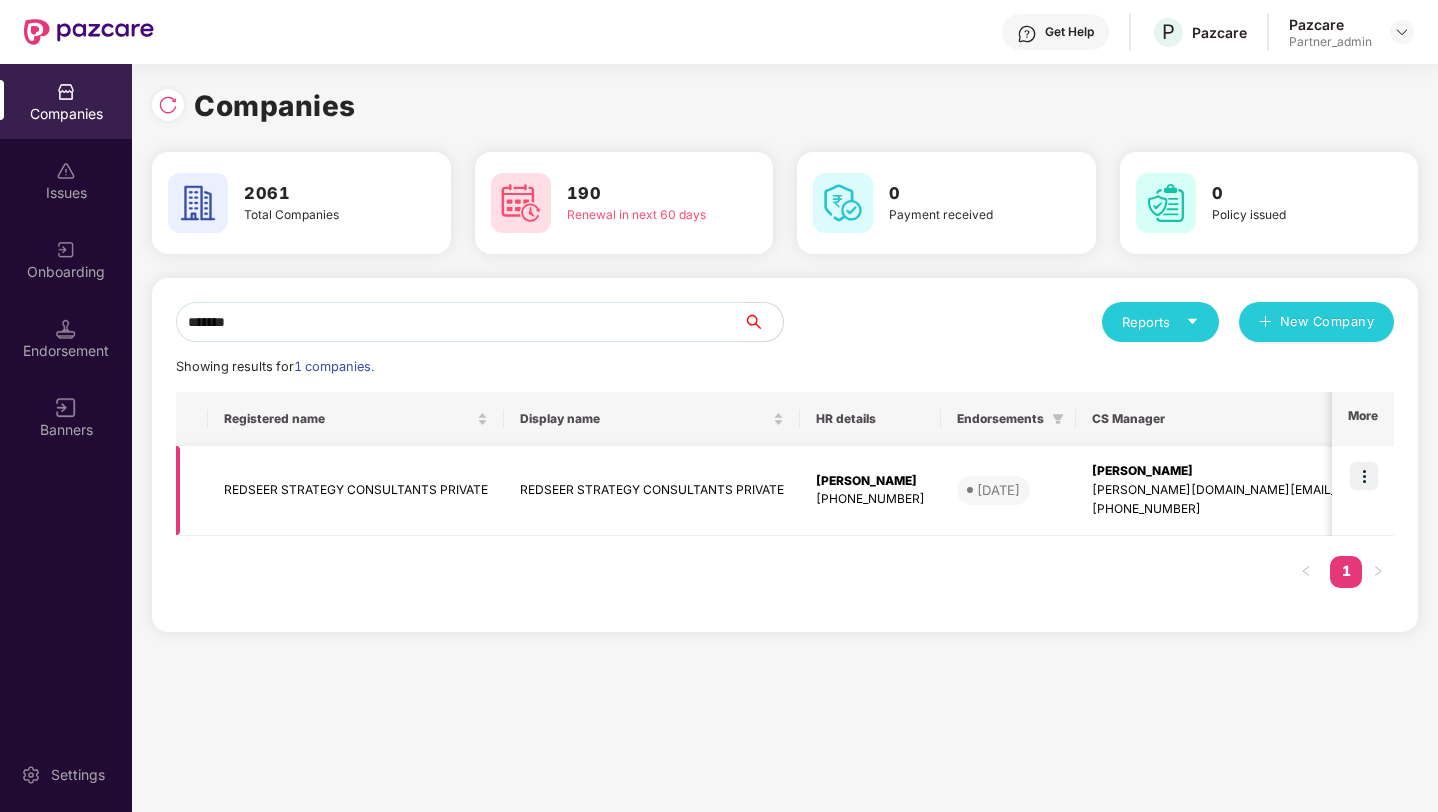 type on "*******" 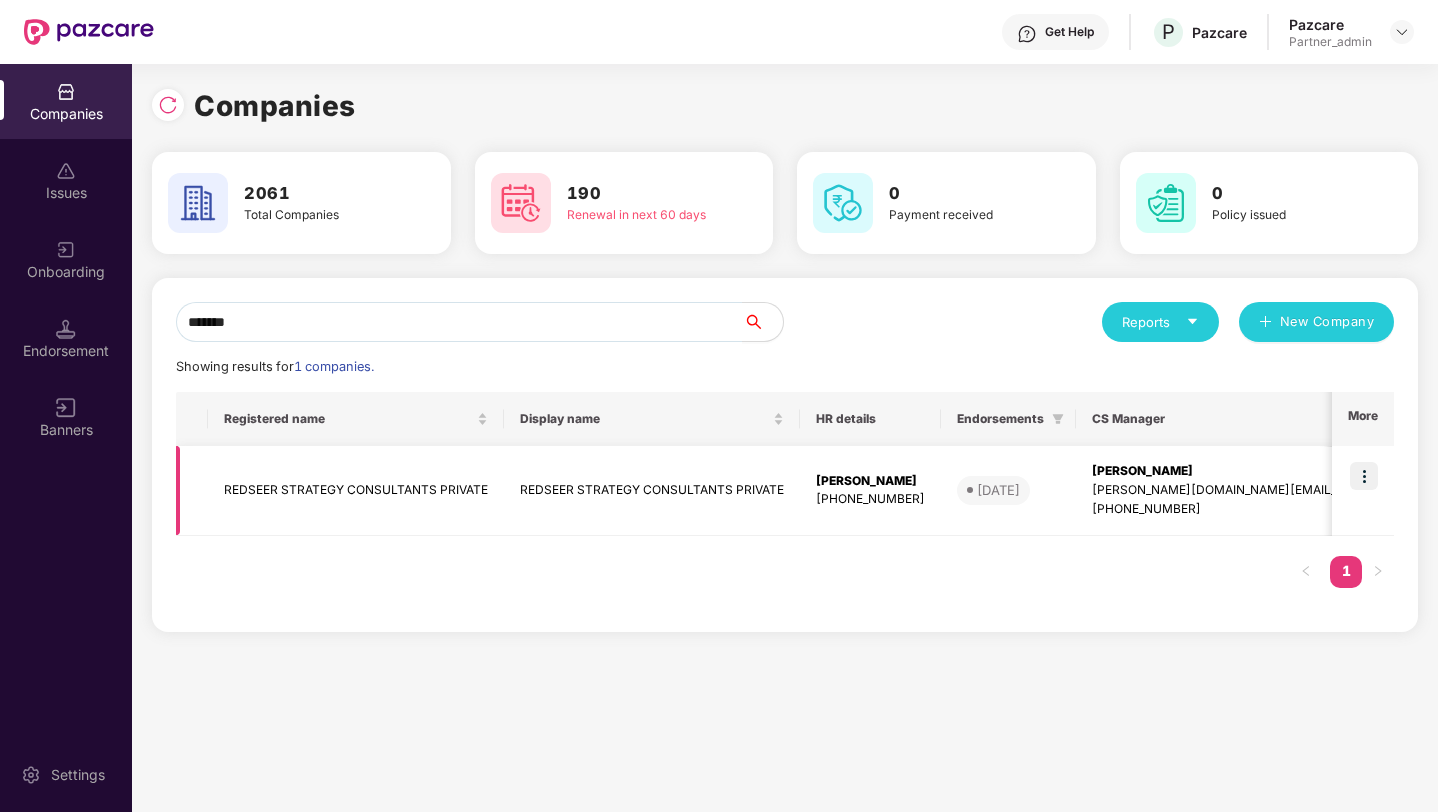 click at bounding box center [1364, 476] 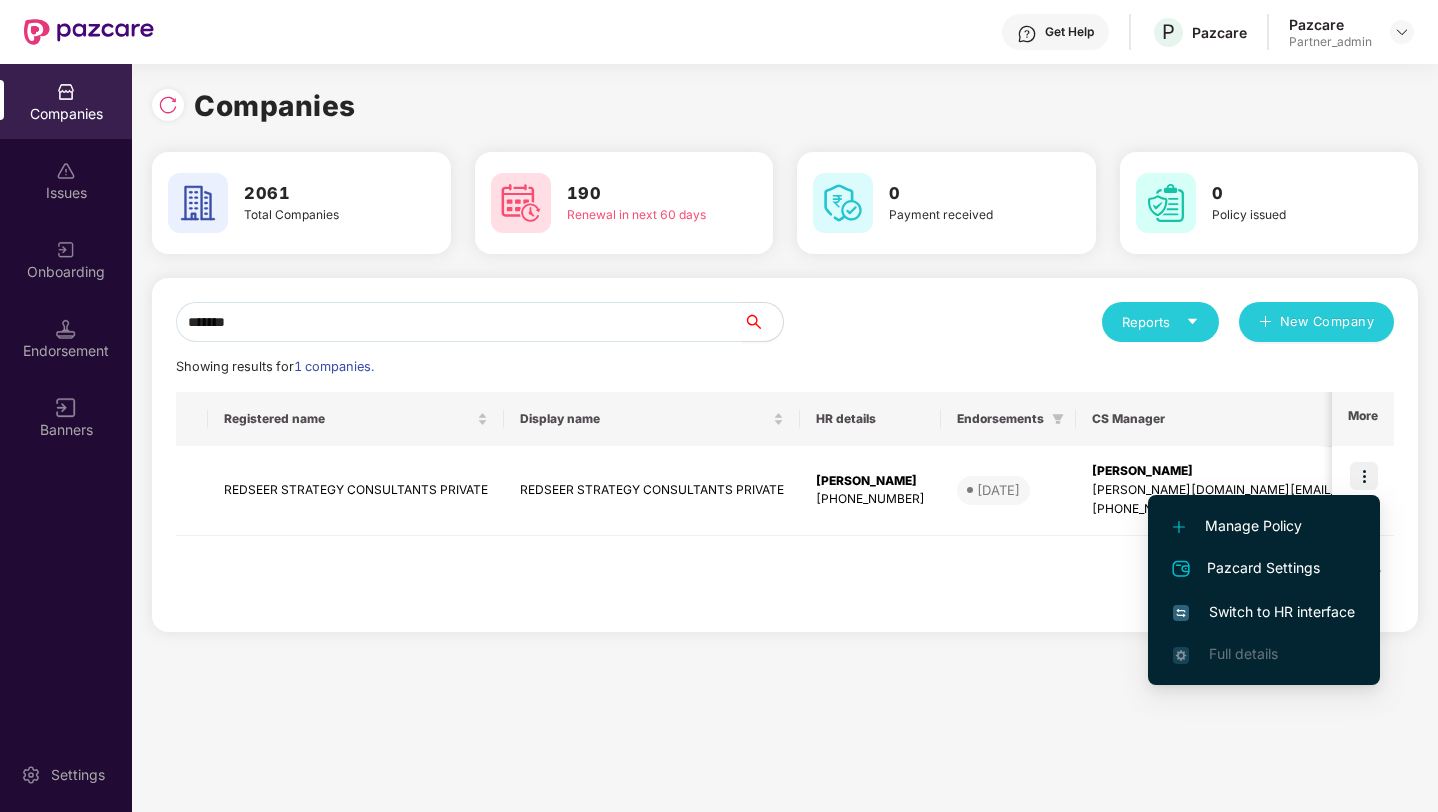 click on "Switch to HR interface" at bounding box center (1264, 612) 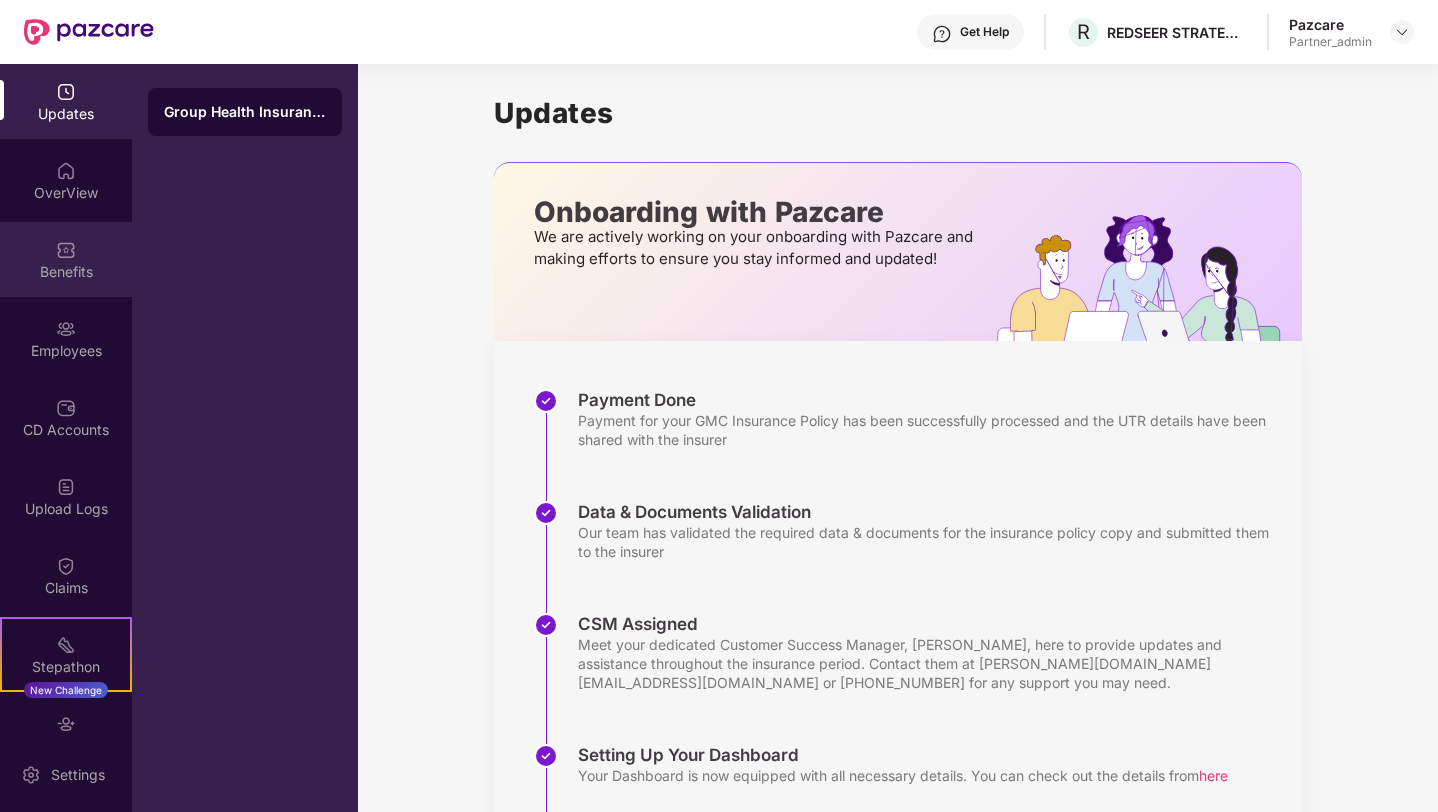 click at bounding box center (66, 250) 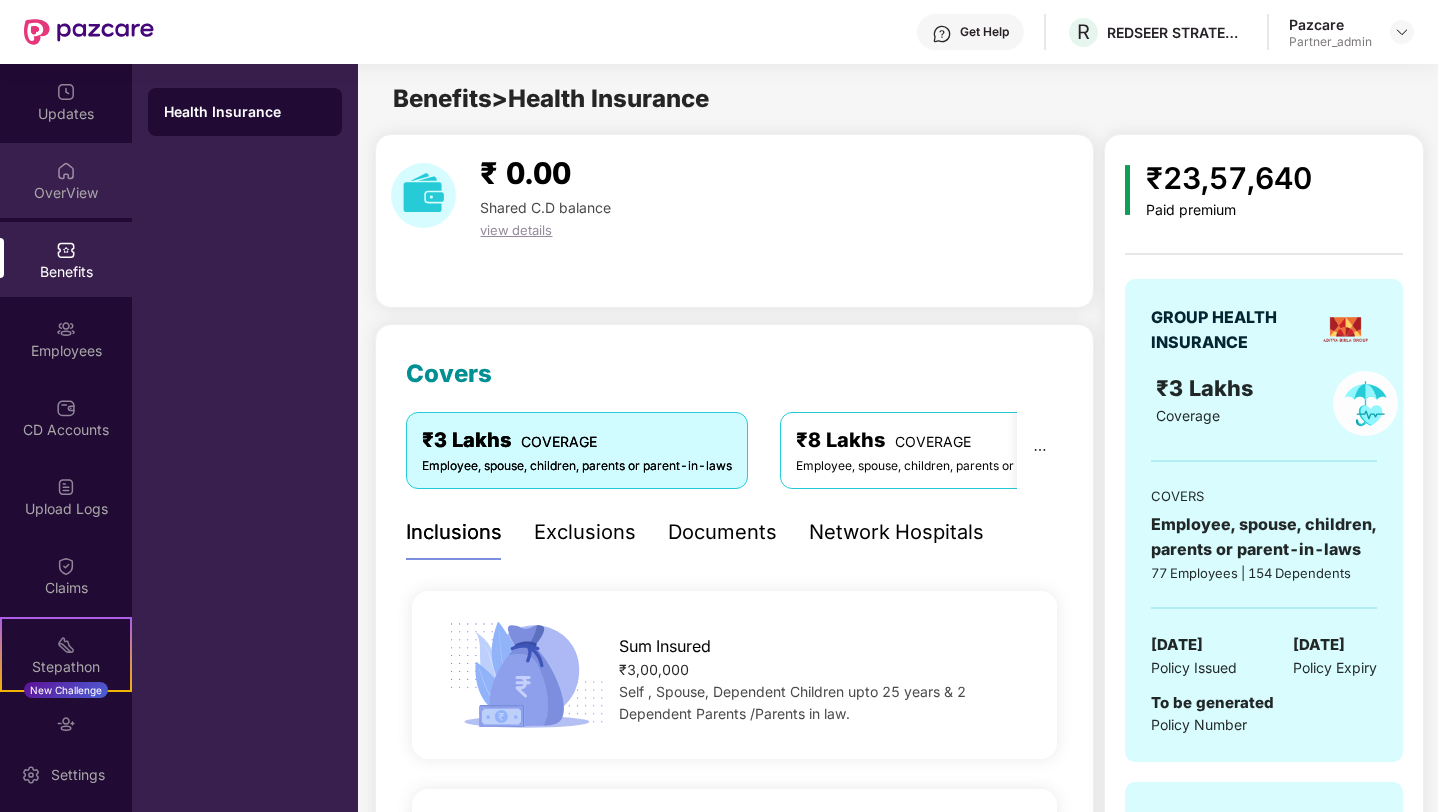 click at bounding box center [66, 171] 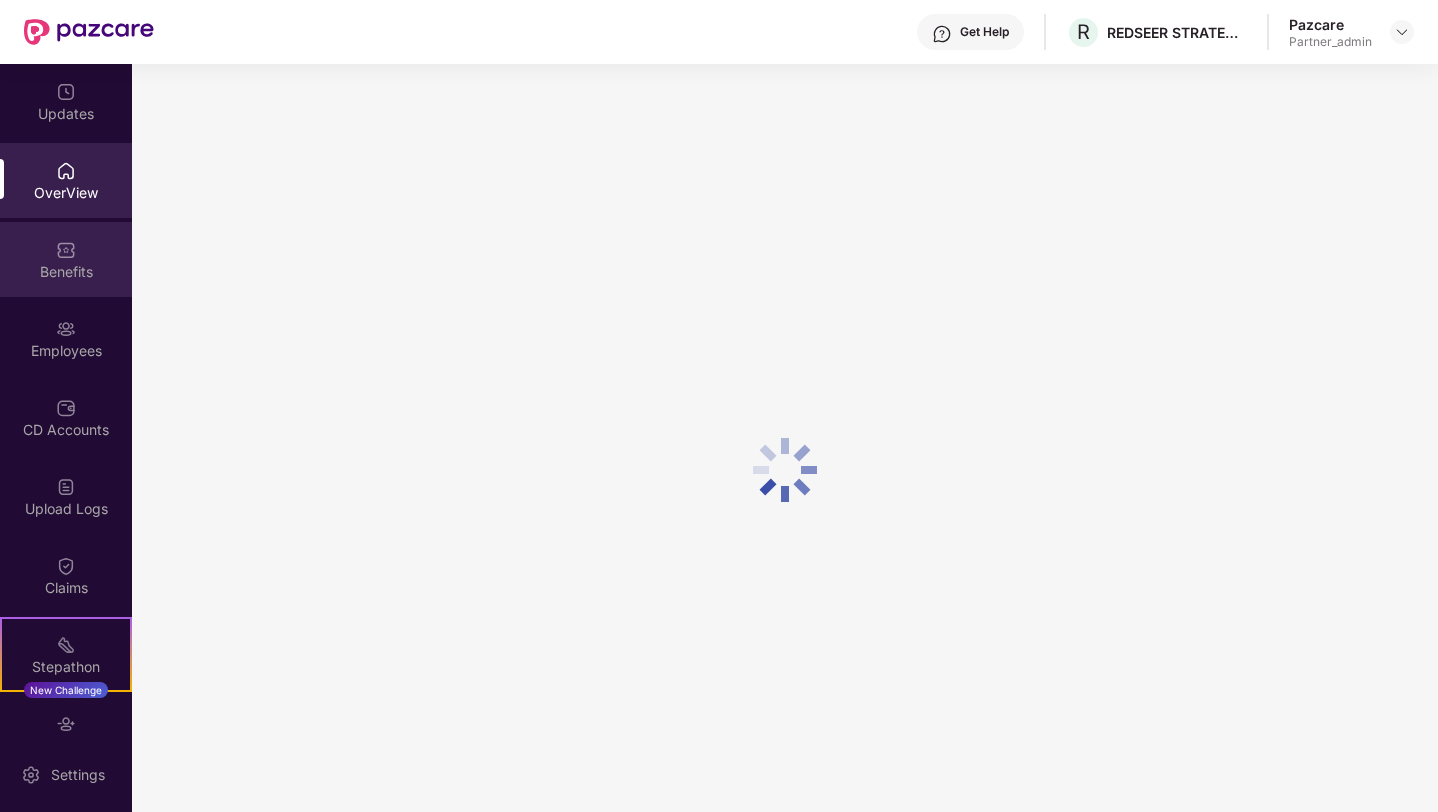 click at bounding box center [66, 248] 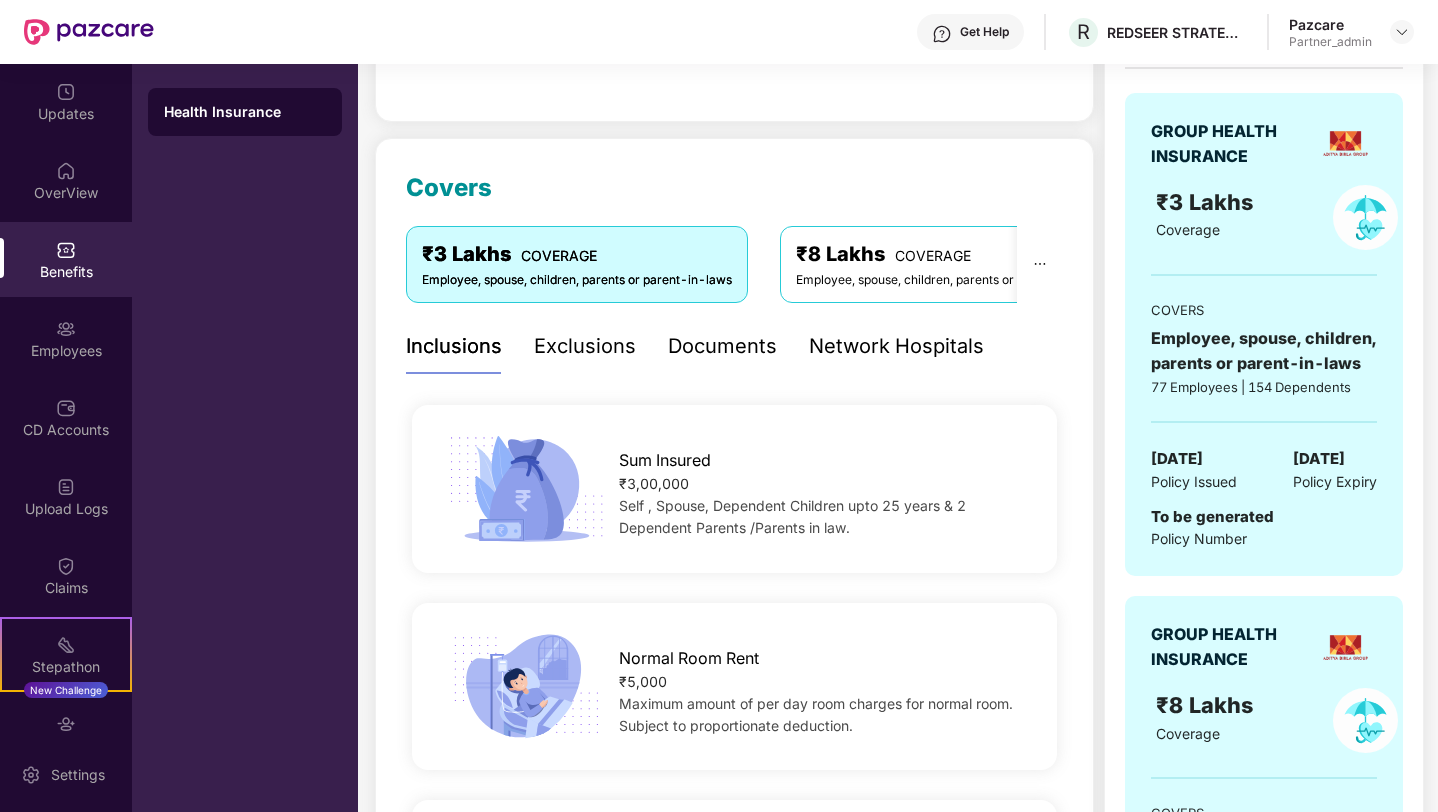 scroll, scrollTop: 0, scrollLeft: 0, axis: both 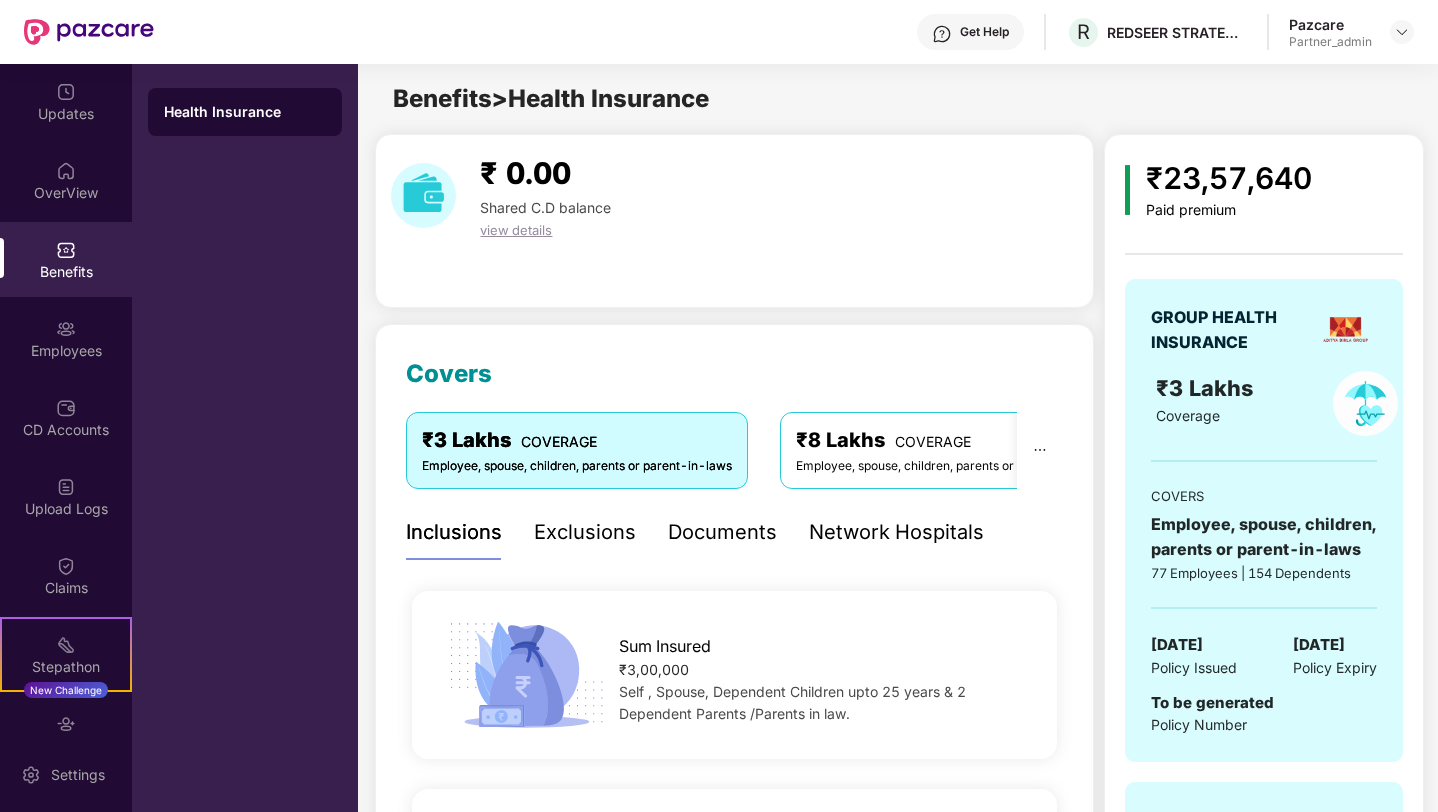 click on "Benefits  >  Health Insurance" at bounding box center [897, 99] 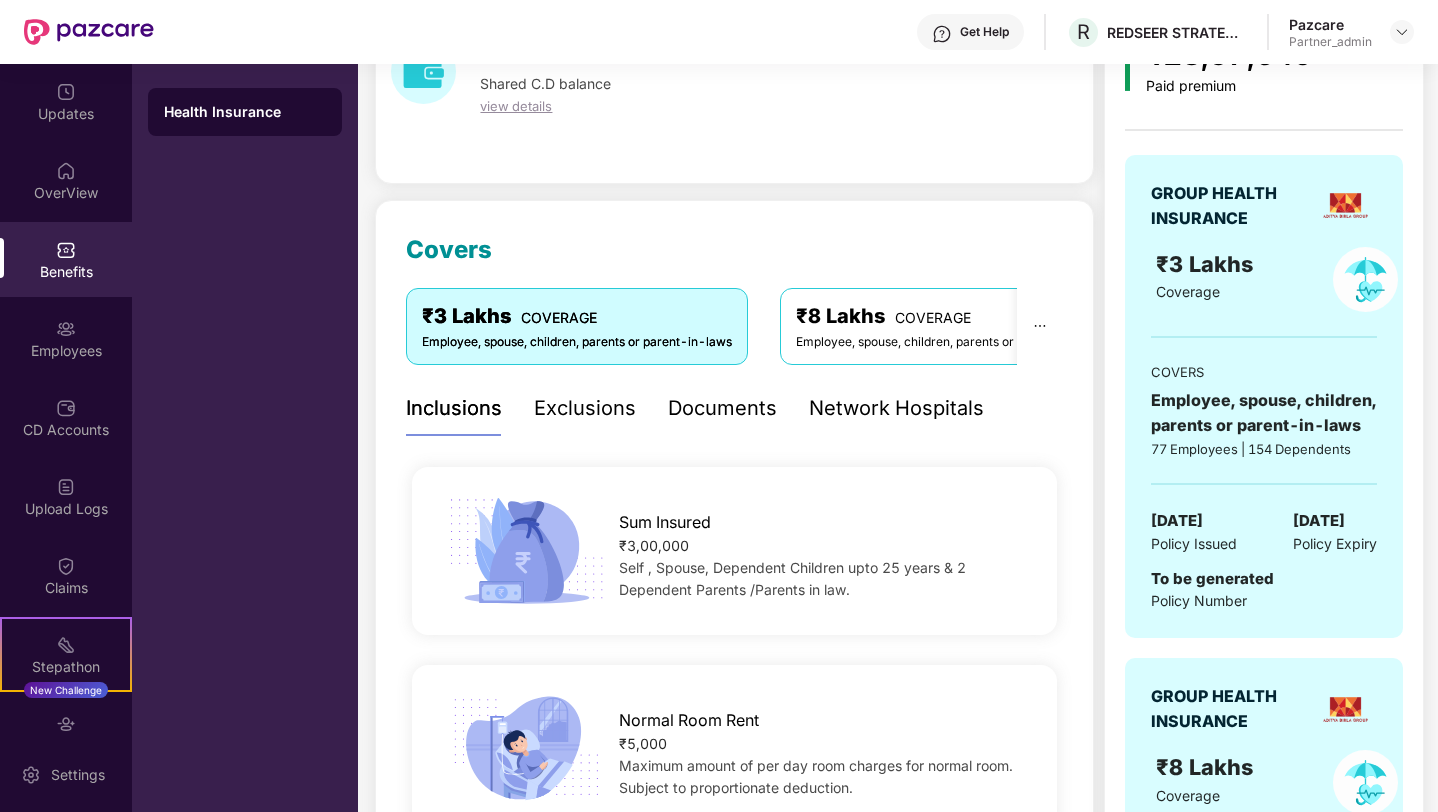 scroll, scrollTop: 0, scrollLeft: 0, axis: both 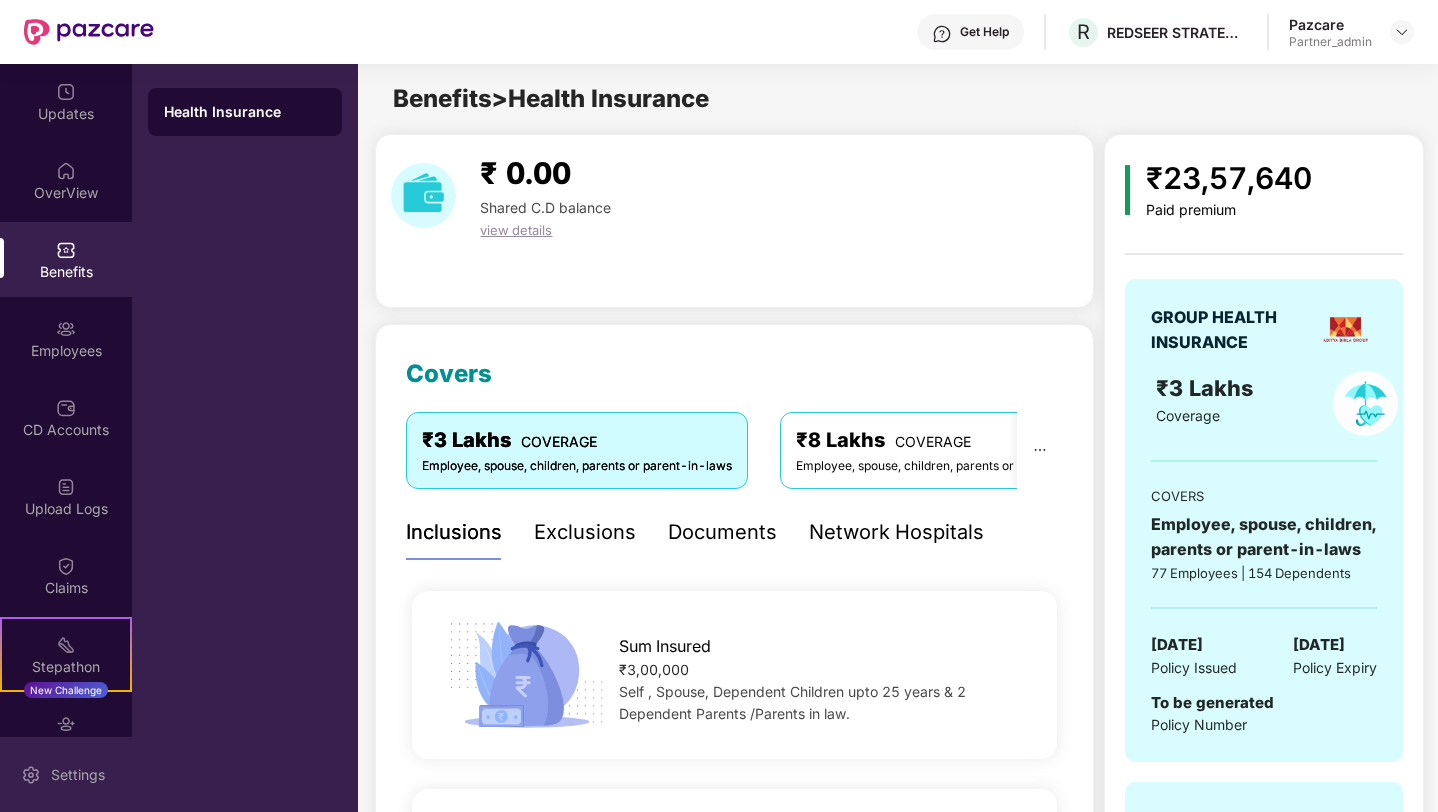 click on "Settings" at bounding box center (78, 775) 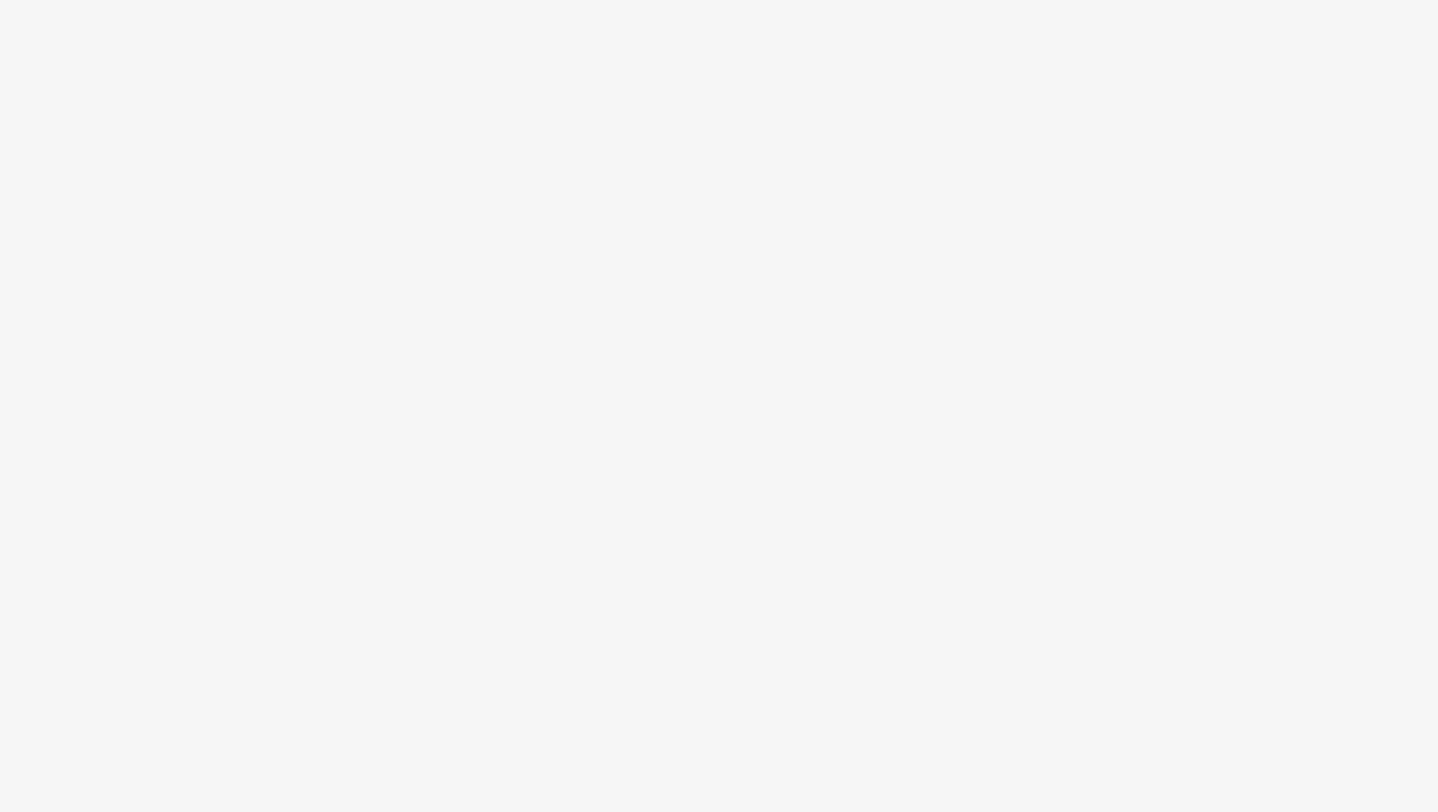 scroll, scrollTop: 0, scrollLeft: 0, axis: both 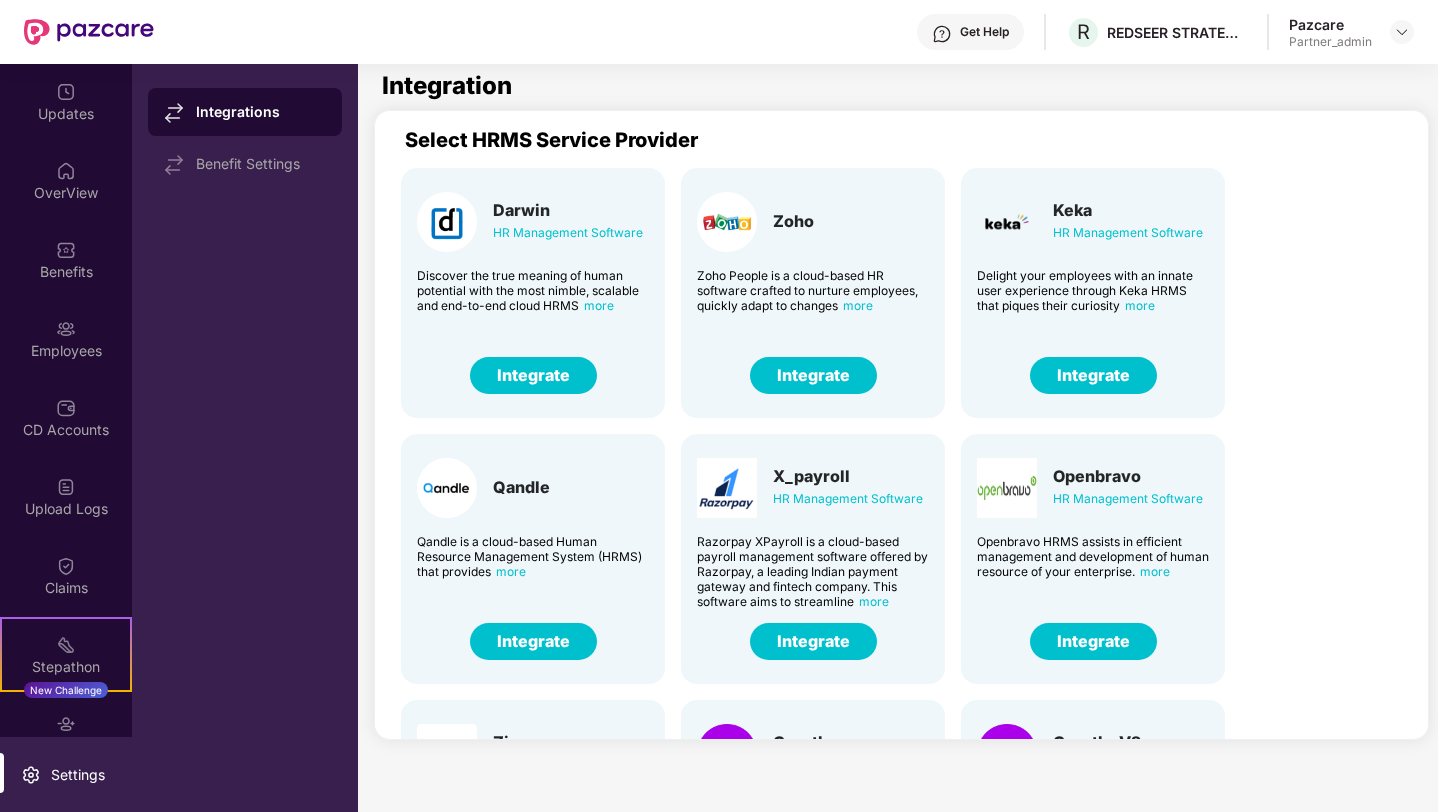 click on "Integrate" at bounding box center (813, 375) 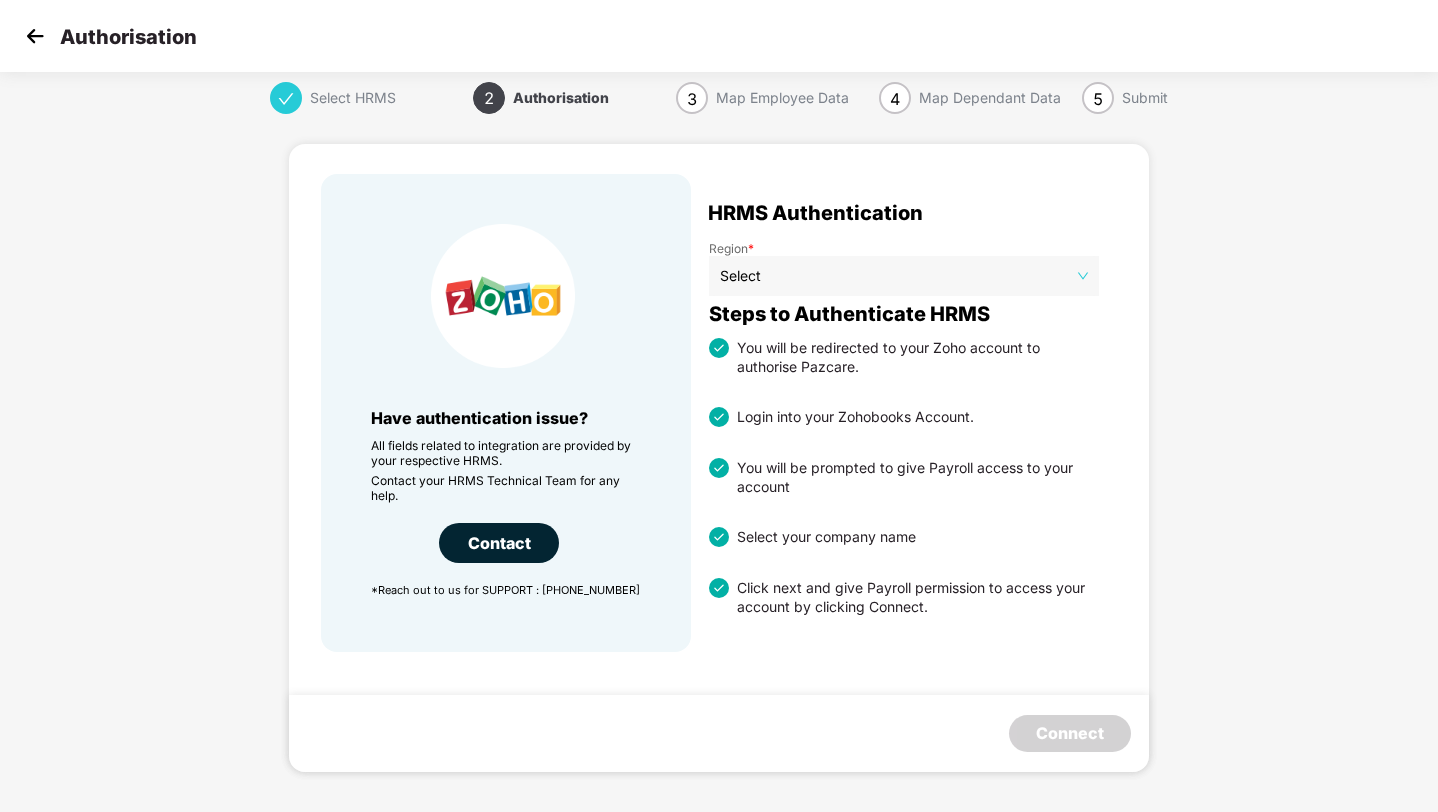 click at bounding box center (35, 36) 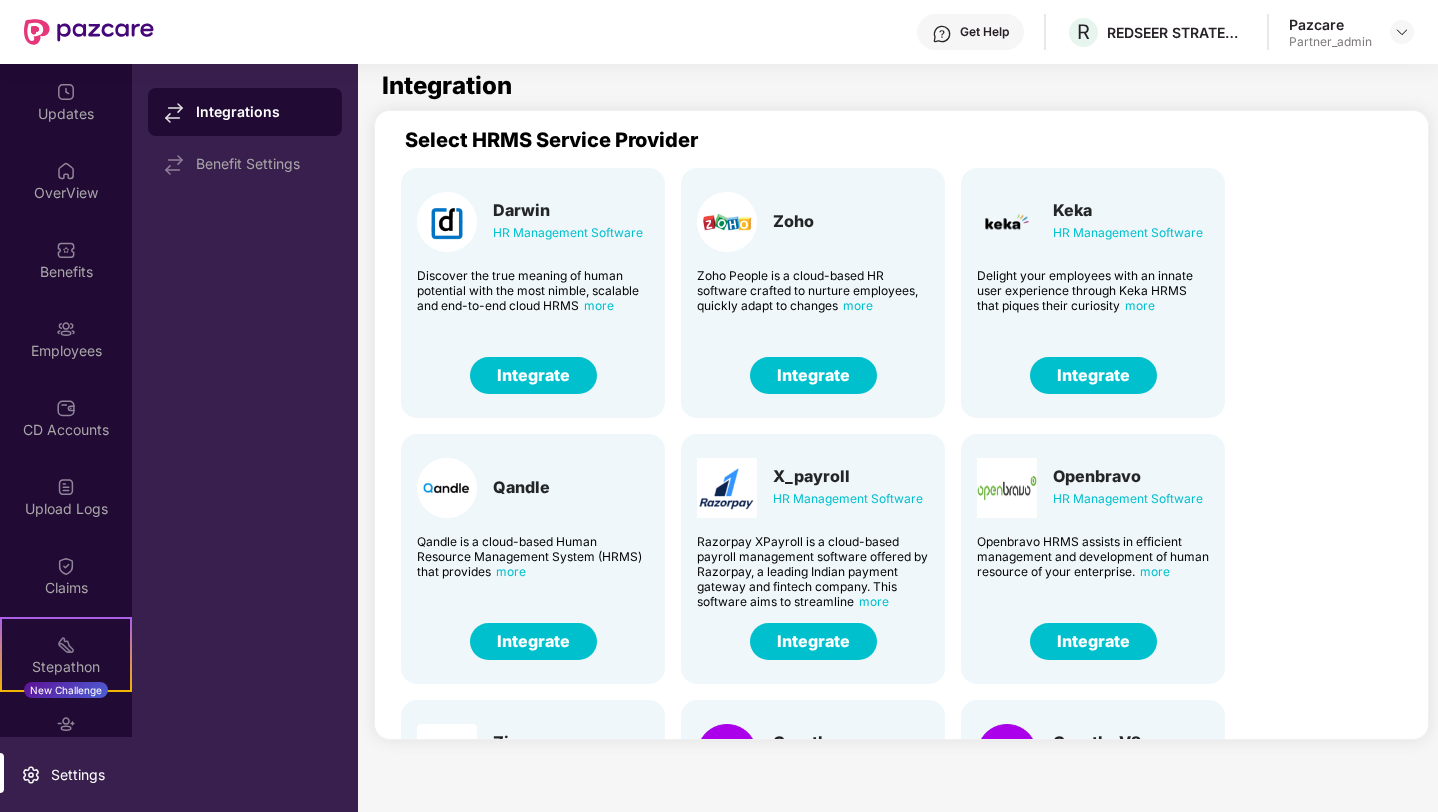 click on "Integrate" at bounding box center [813, 375] 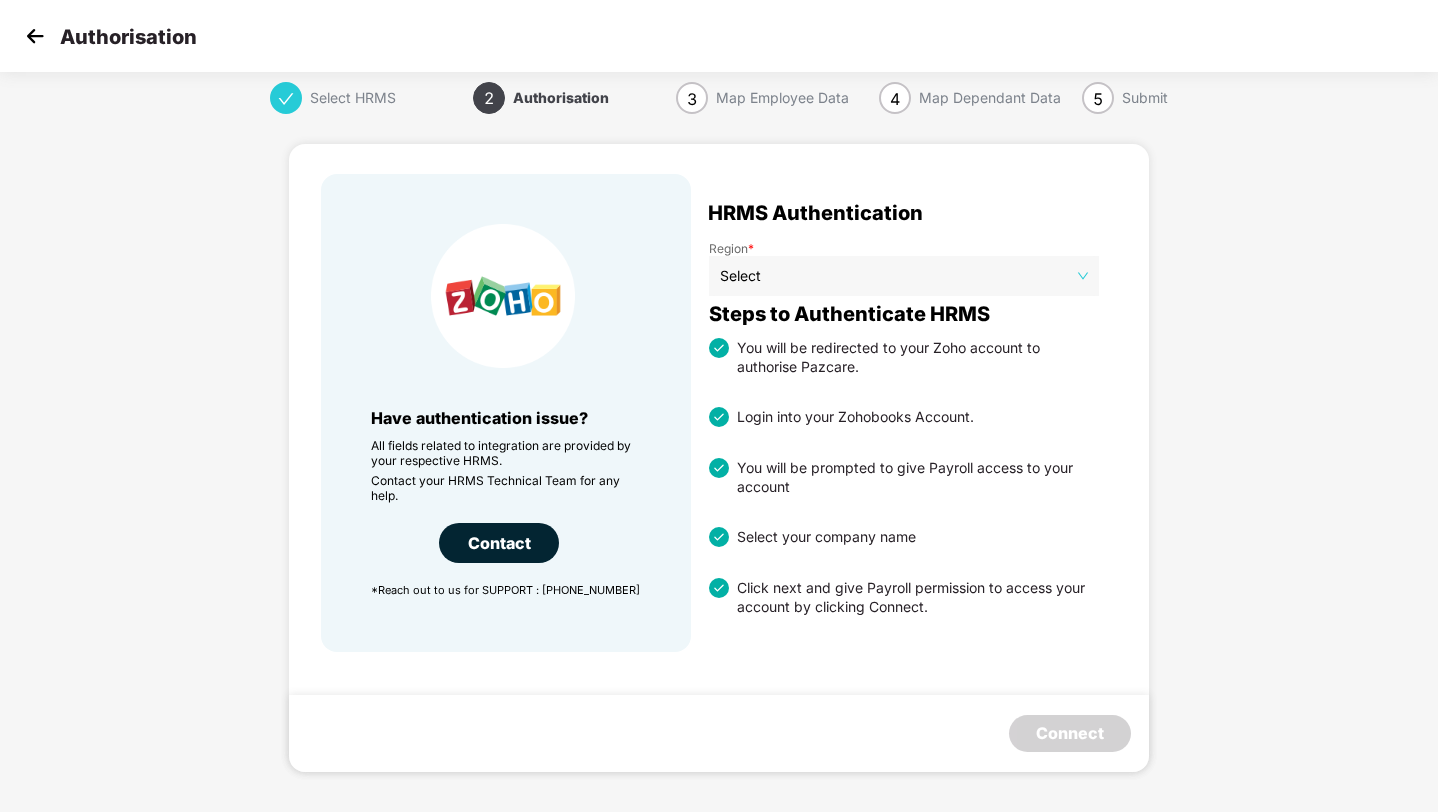 click on "Select" at bounding box center [904, 276] 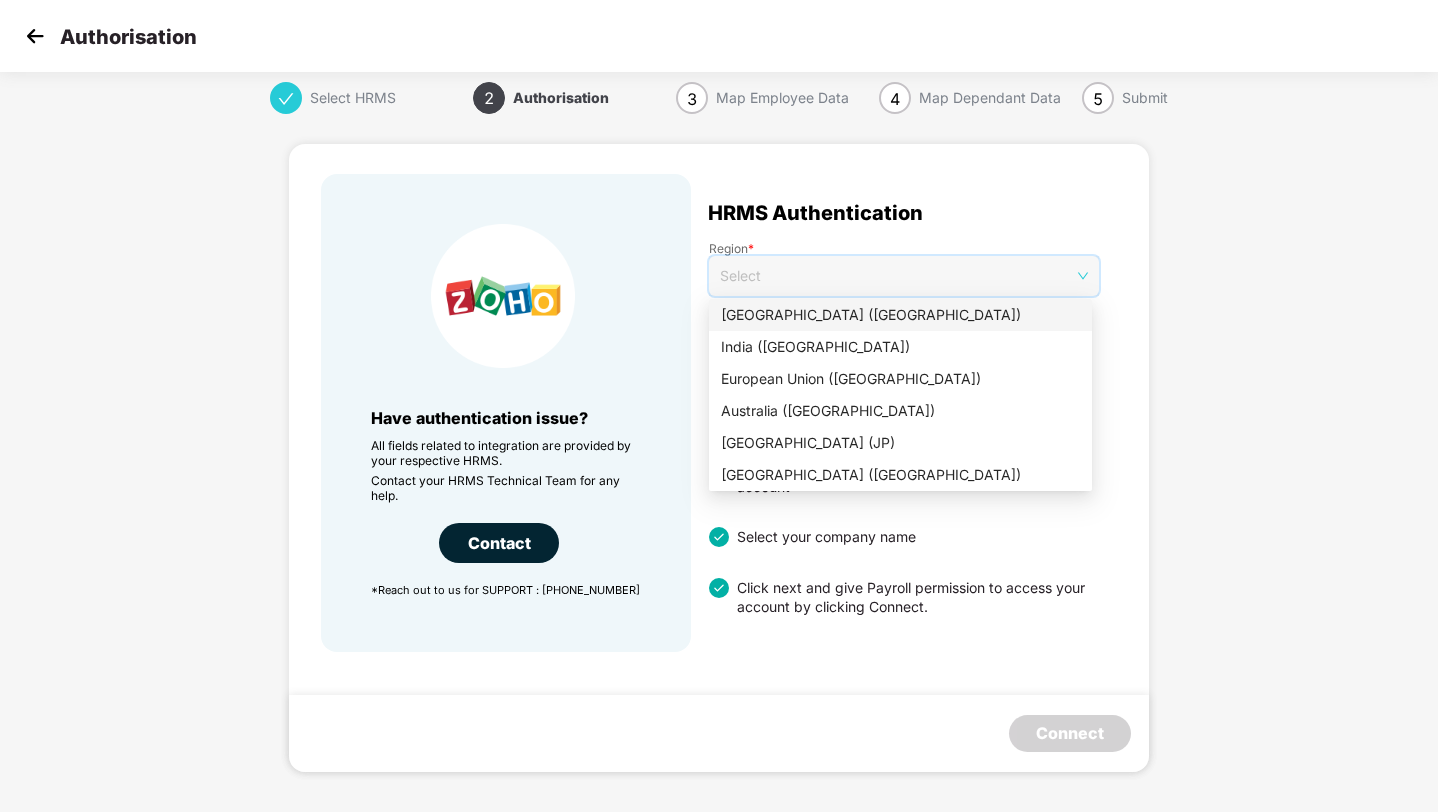 click on "Region * Select Steps to Authenticate HRMS You will be redirected to your Zoho account to authorise Pazcare. Login into your Zohobooks Account. You will be prompted to give Payroll access to your account Select your company name Click next and give Payroll permission to access your account by clicking Connect." at bounding box center (904, 426) 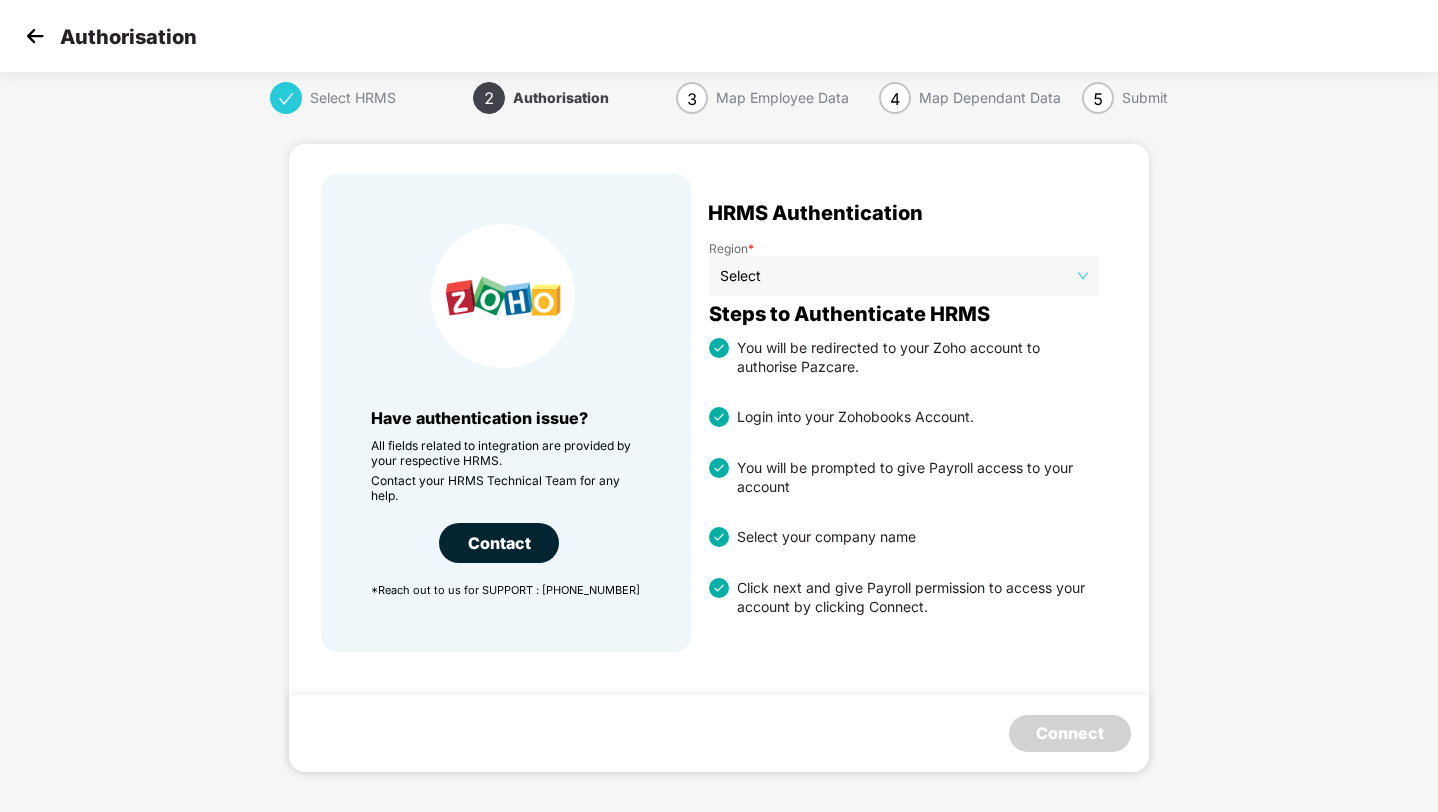 click at bounding box center (35, 36) 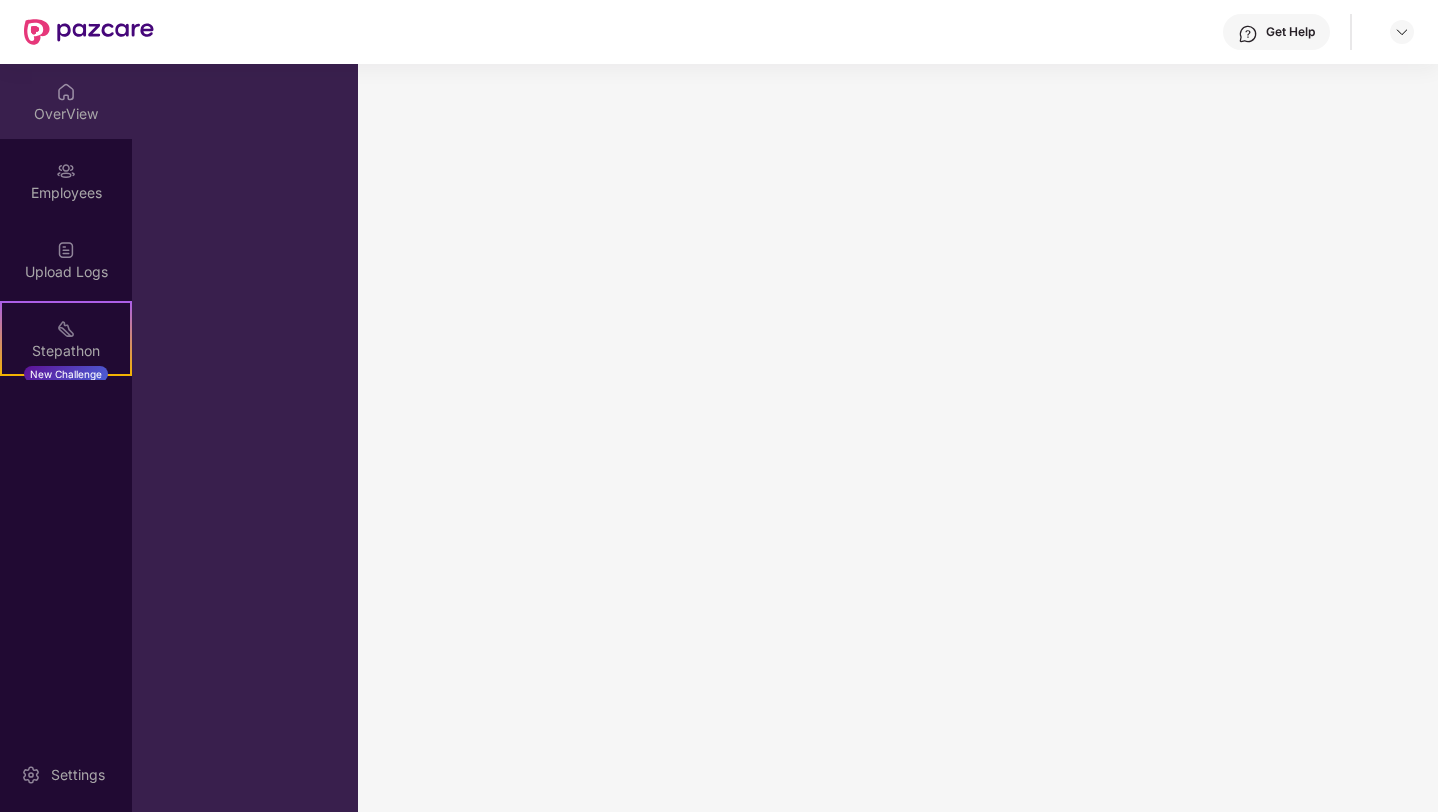 scroll, scrollTop: 0, scrollLeft: 0, axis: both 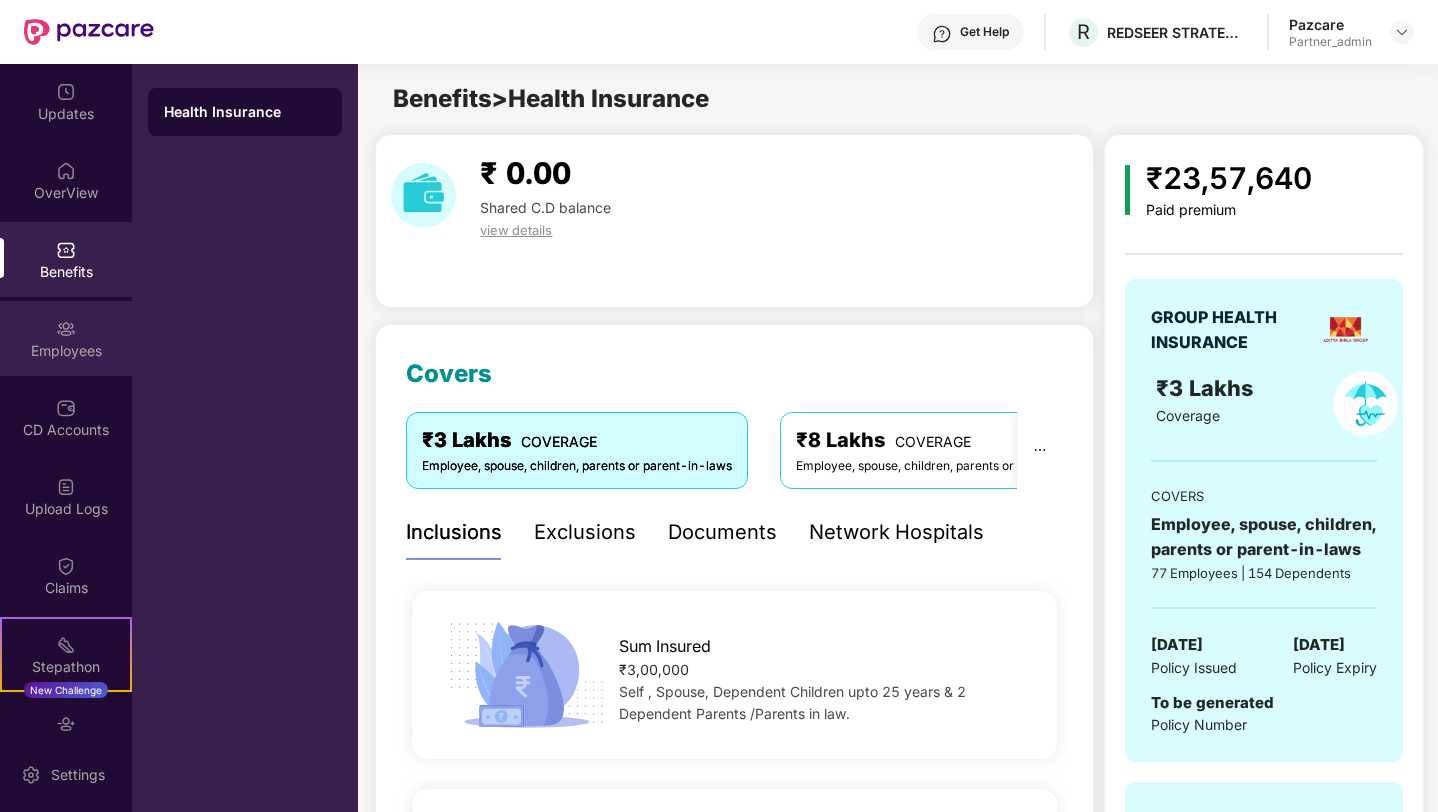 click on "Employees" at bounding box center (66, 351) 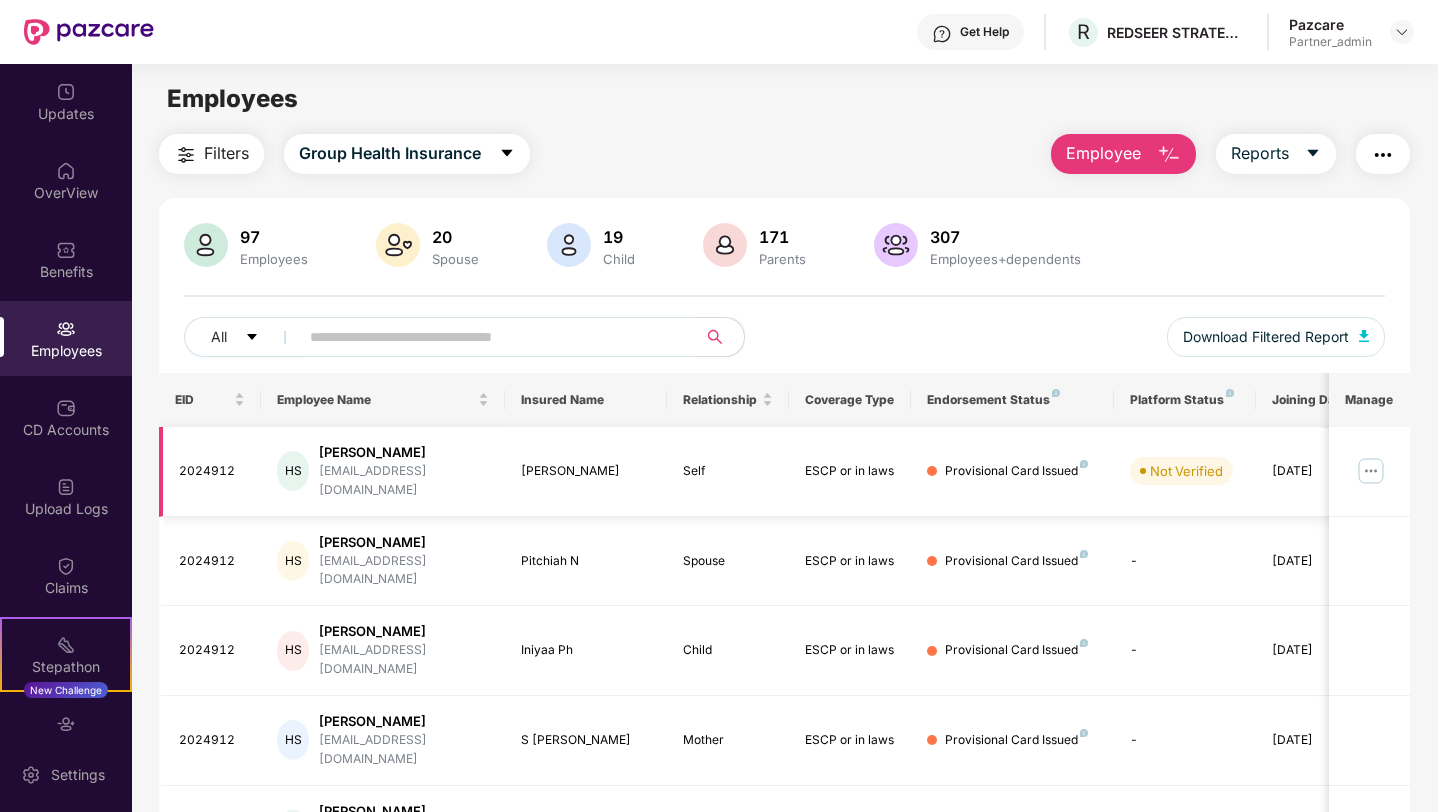 click at bounding box center (1371, 471) 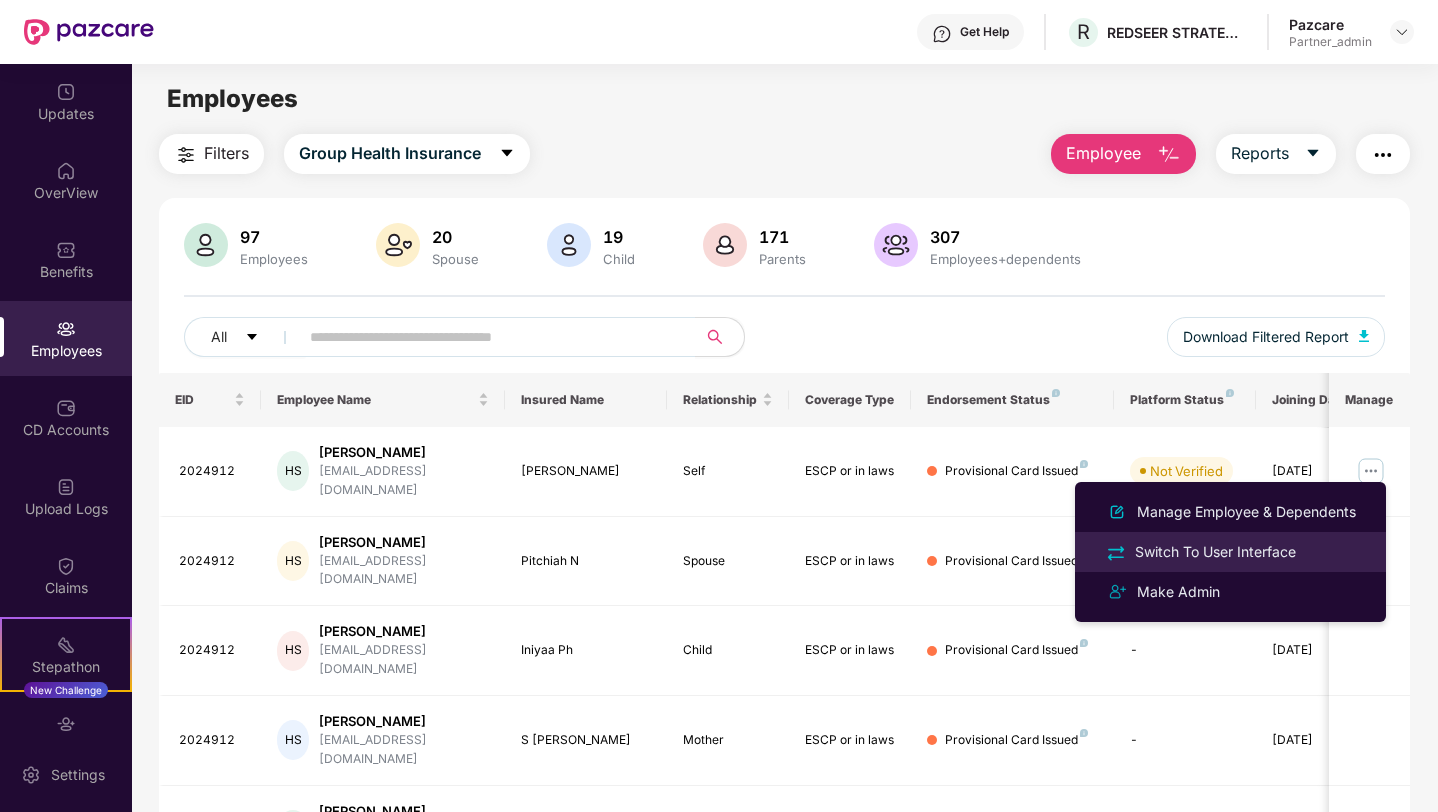 click on "Switch To User Interface" at bounding box center [1215, 552] 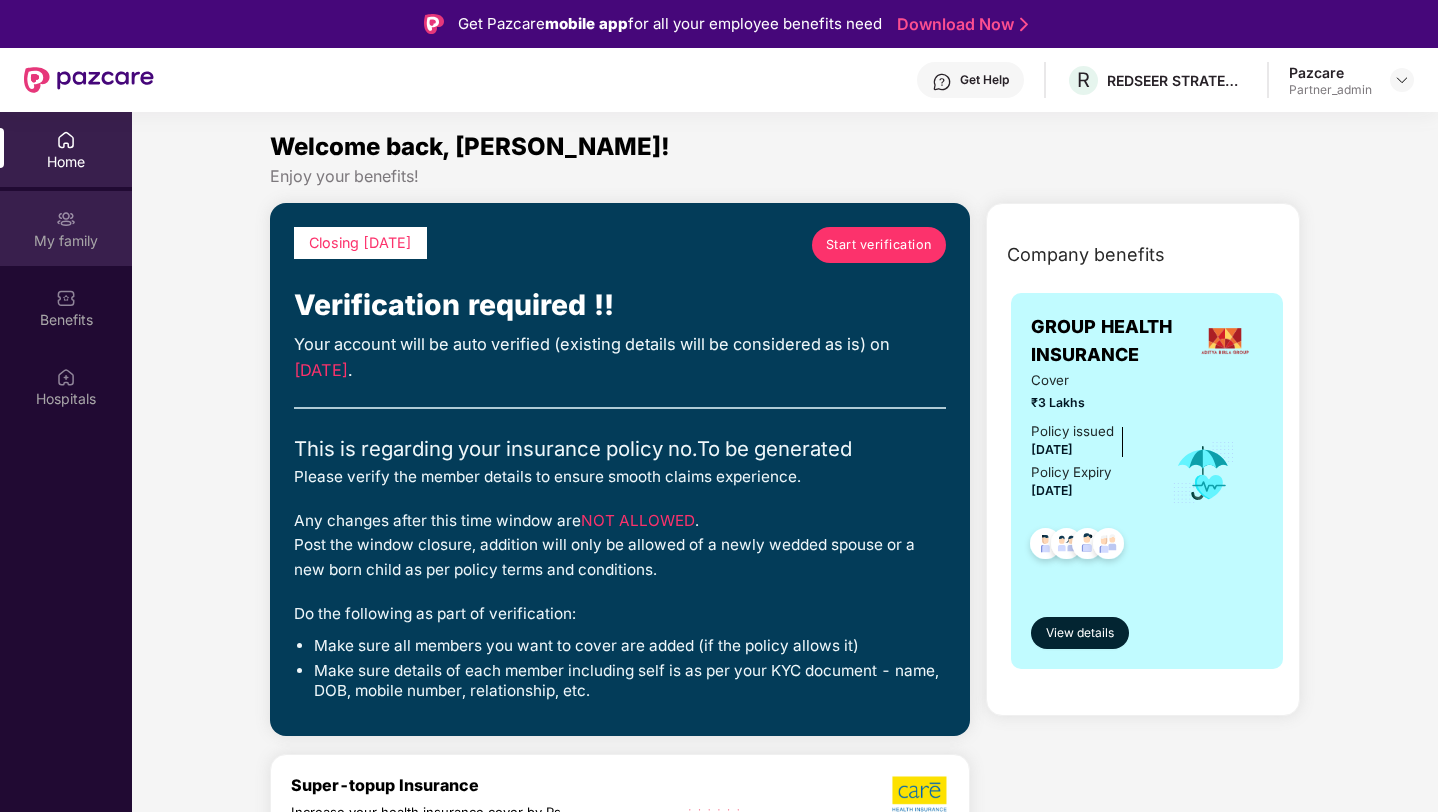 click at bounding box center [66, 217] 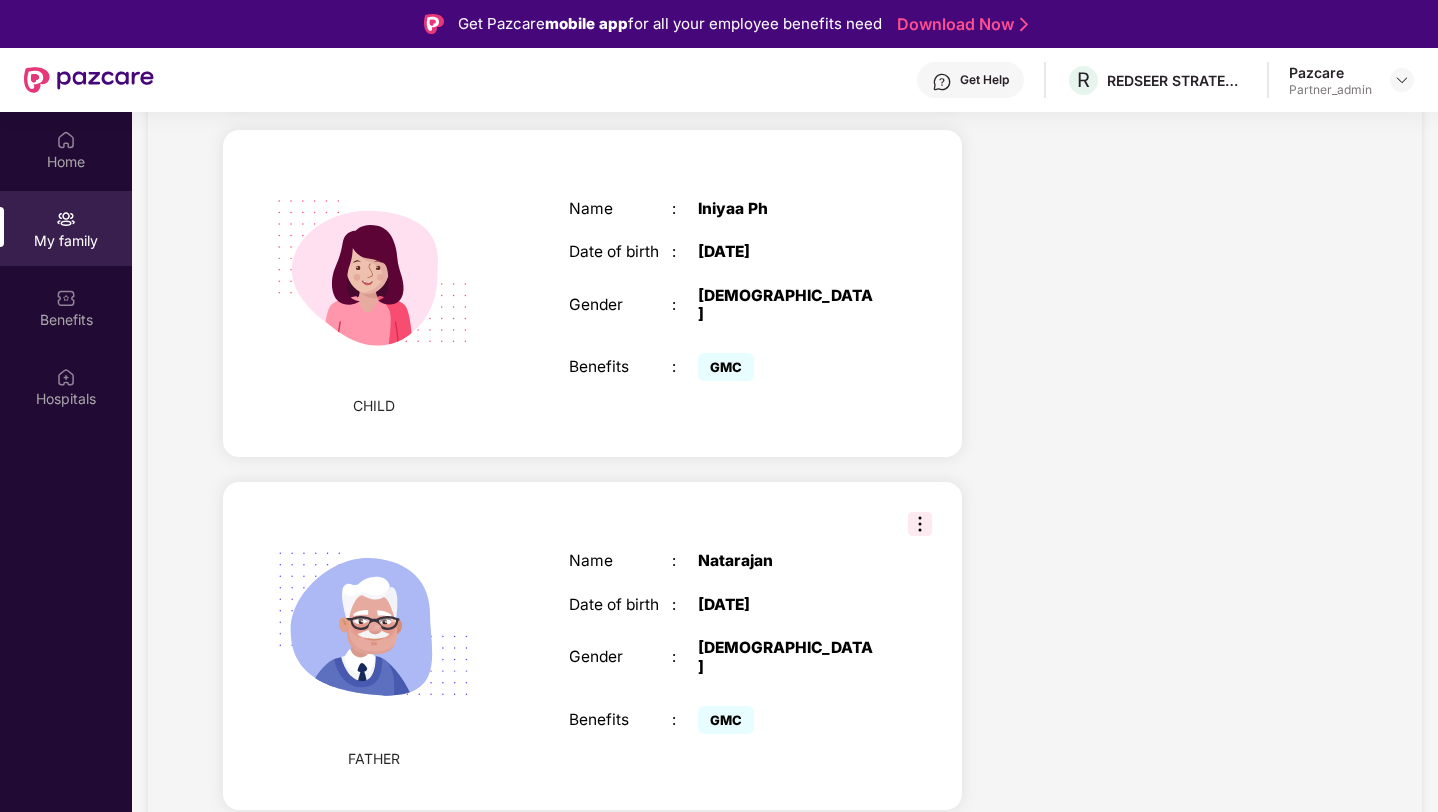 scroll, scrollTop: 1852, scrollLeft: 0, axis: vertical 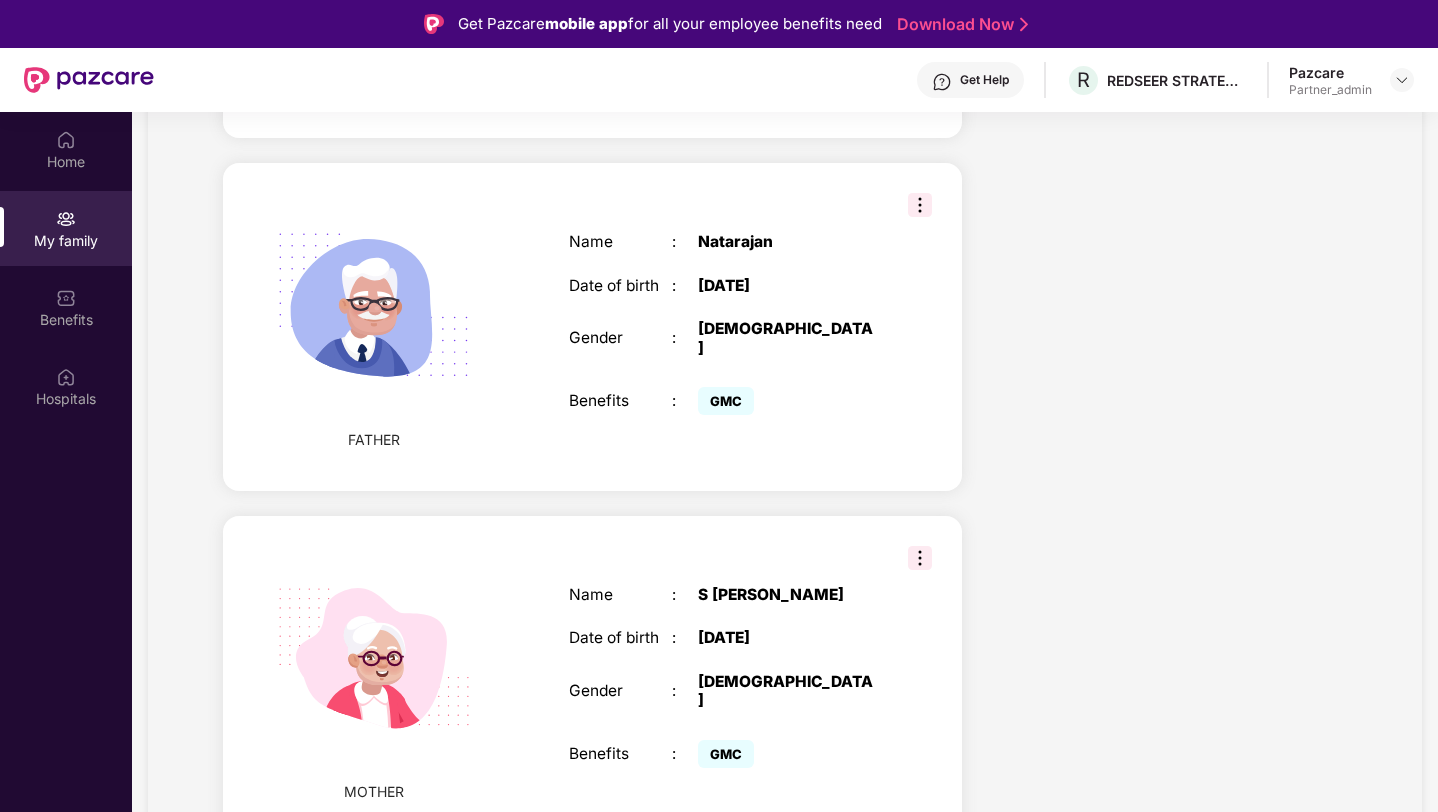 click on "FATHER Name : [PERSON_NAME]  Date of birth : [DEMOGRAPHIC_DATA] Gender : [DEMOGRAPHIC_DATA] Benefits : GMC" at bounding box center [592, 327] 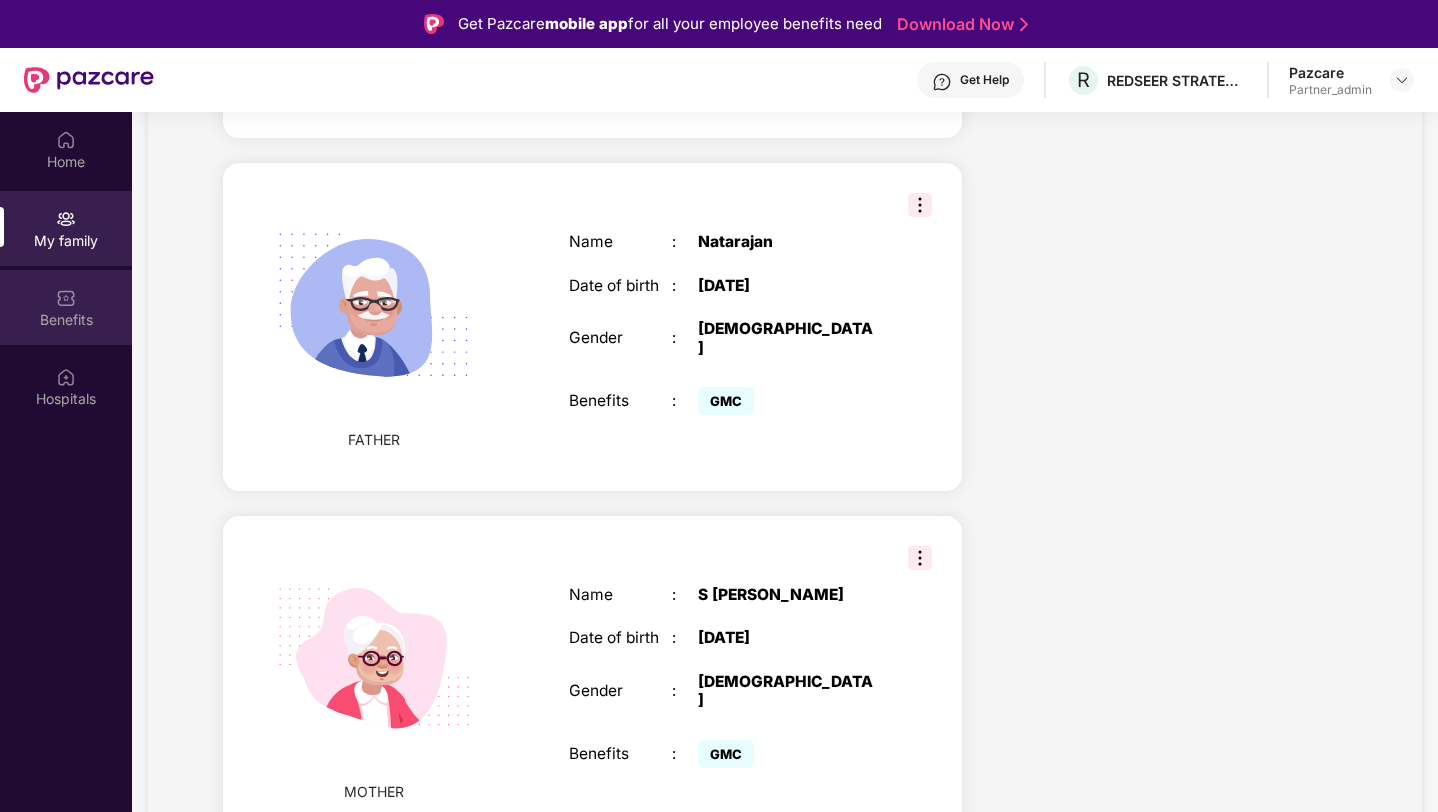 click on "Benefits" at bounding box center (66, 320) 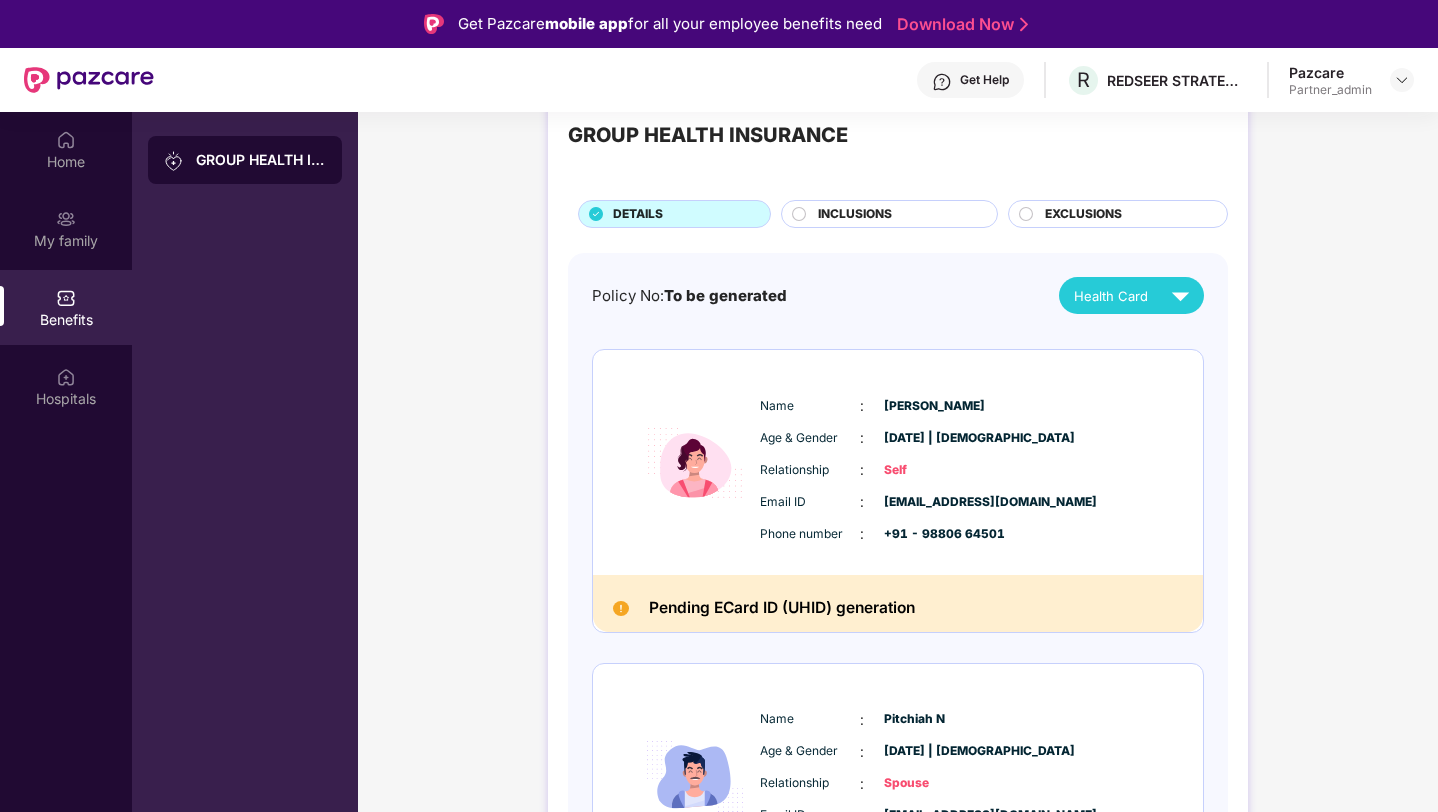 scroll, scrollTop: 0, scrollLeft: 0, axis: both 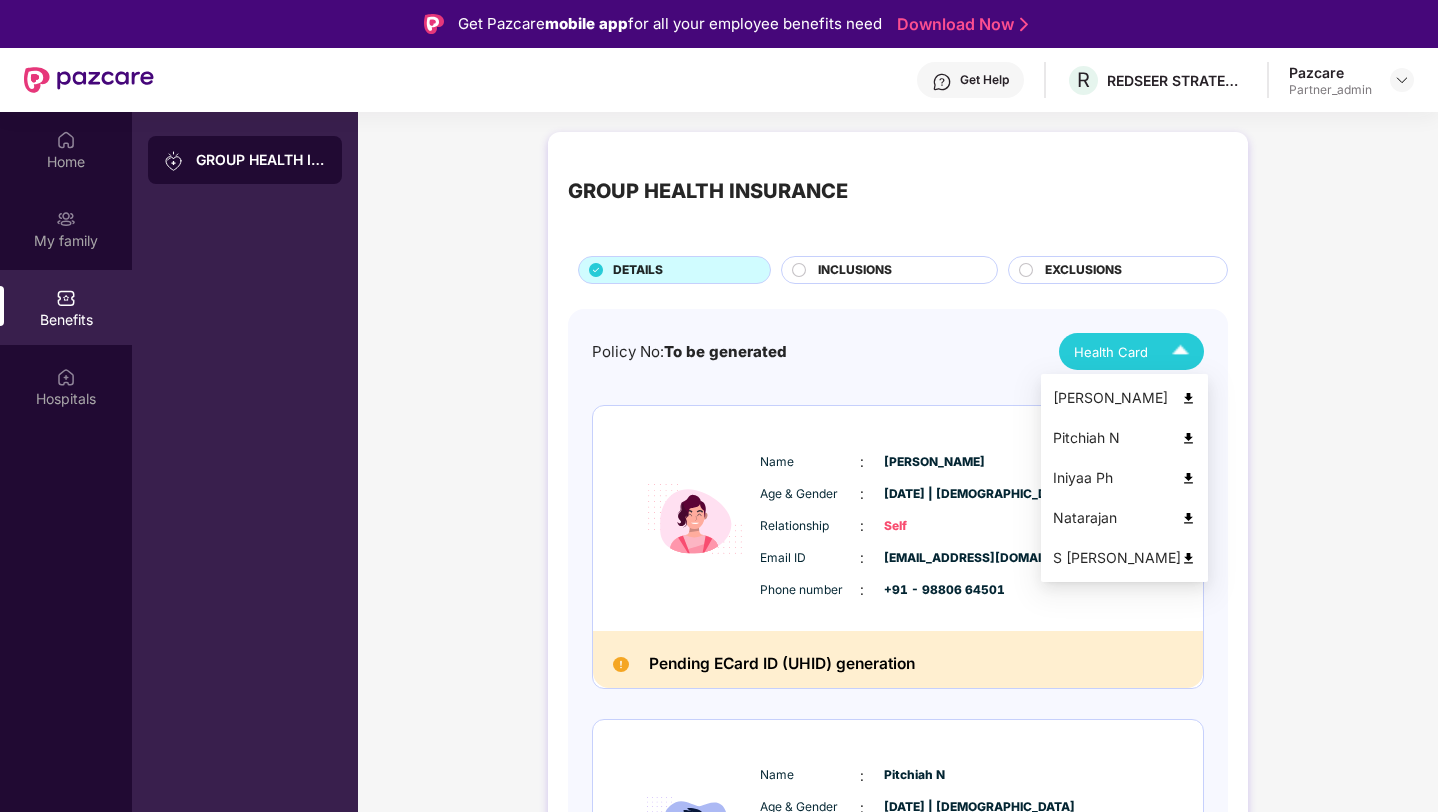 click on "Health Card" at bounding box center [1136, 351] 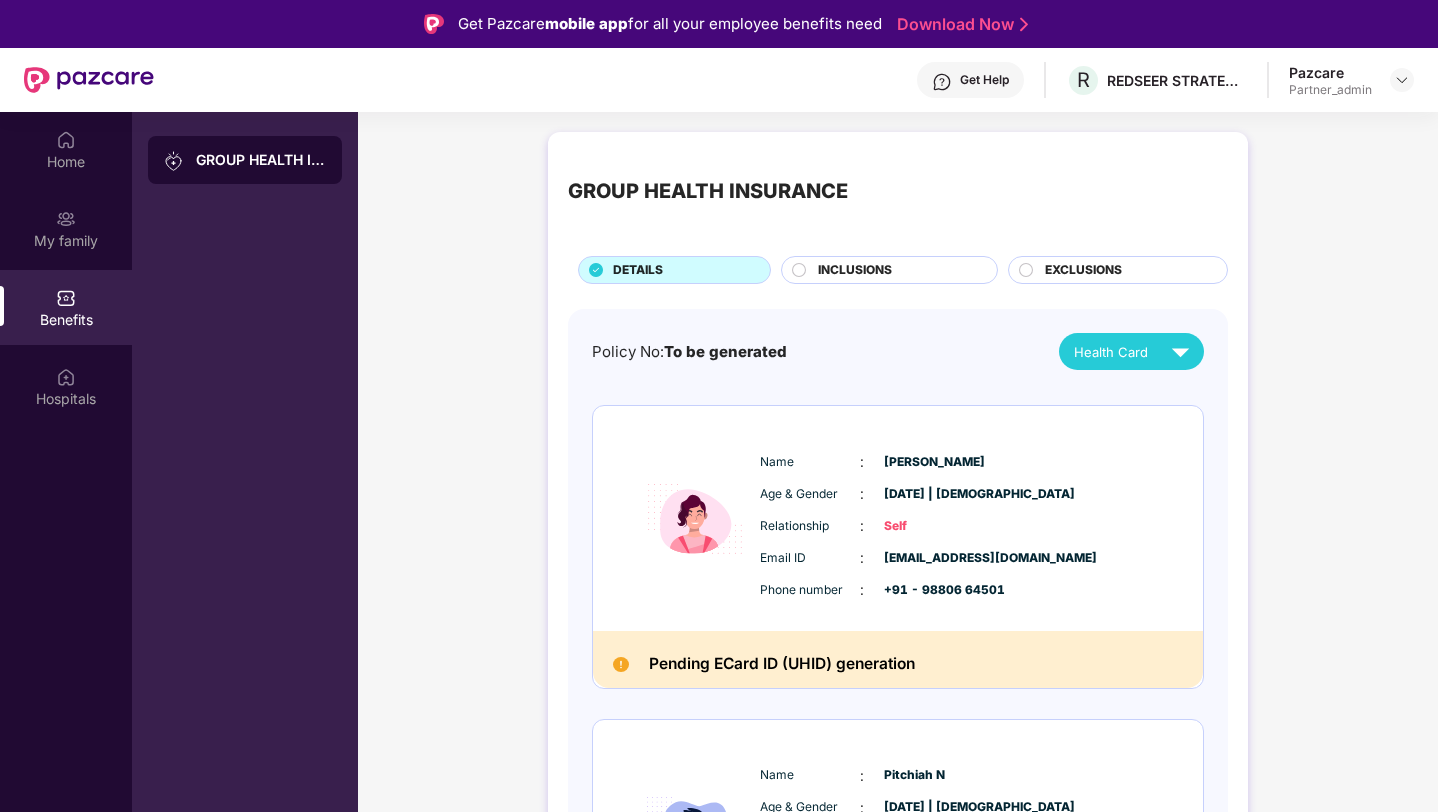 click on "Health Card" at bounding box center (1111, 352) 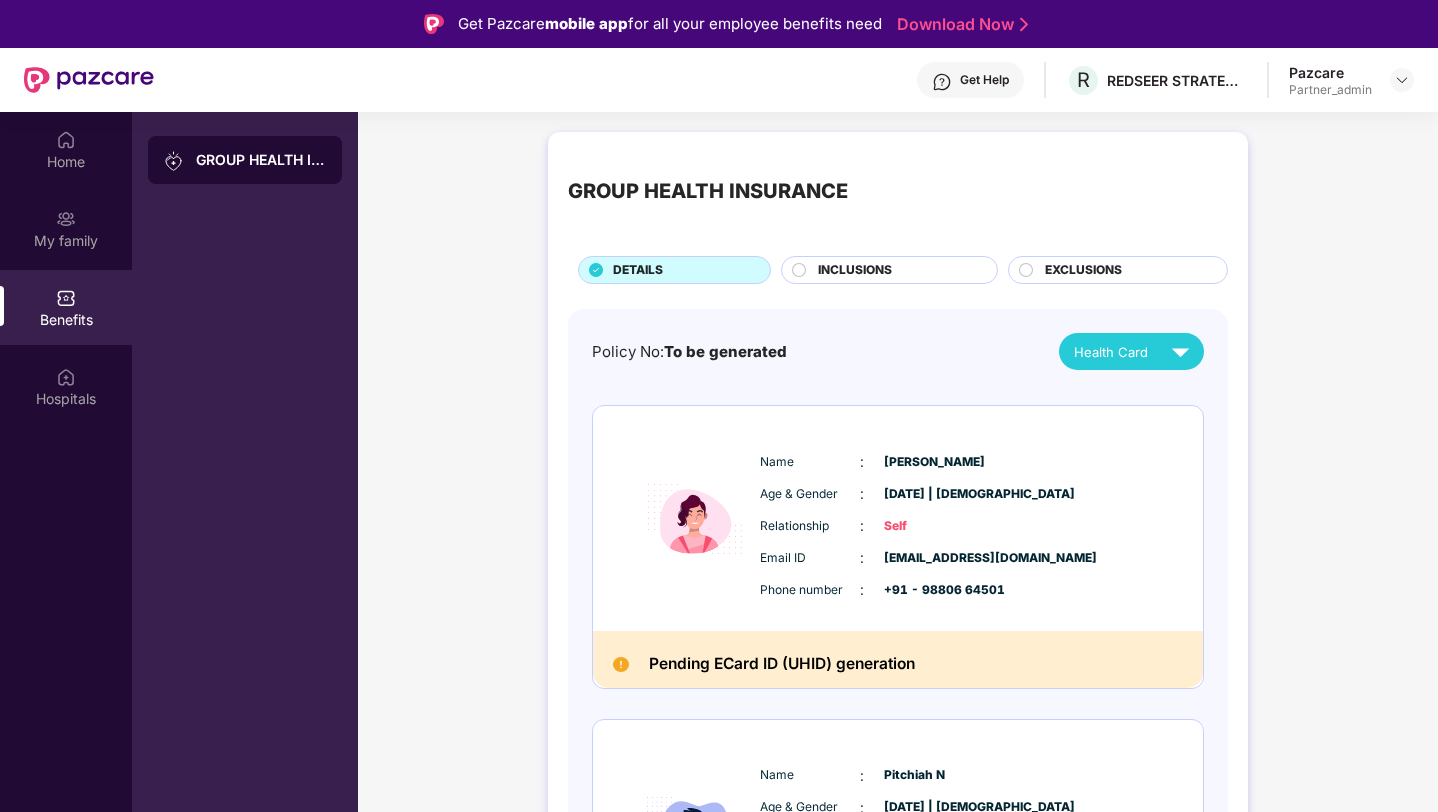 click on "Policy No:  To be generated Health Card" at bounding box center (898, 351) 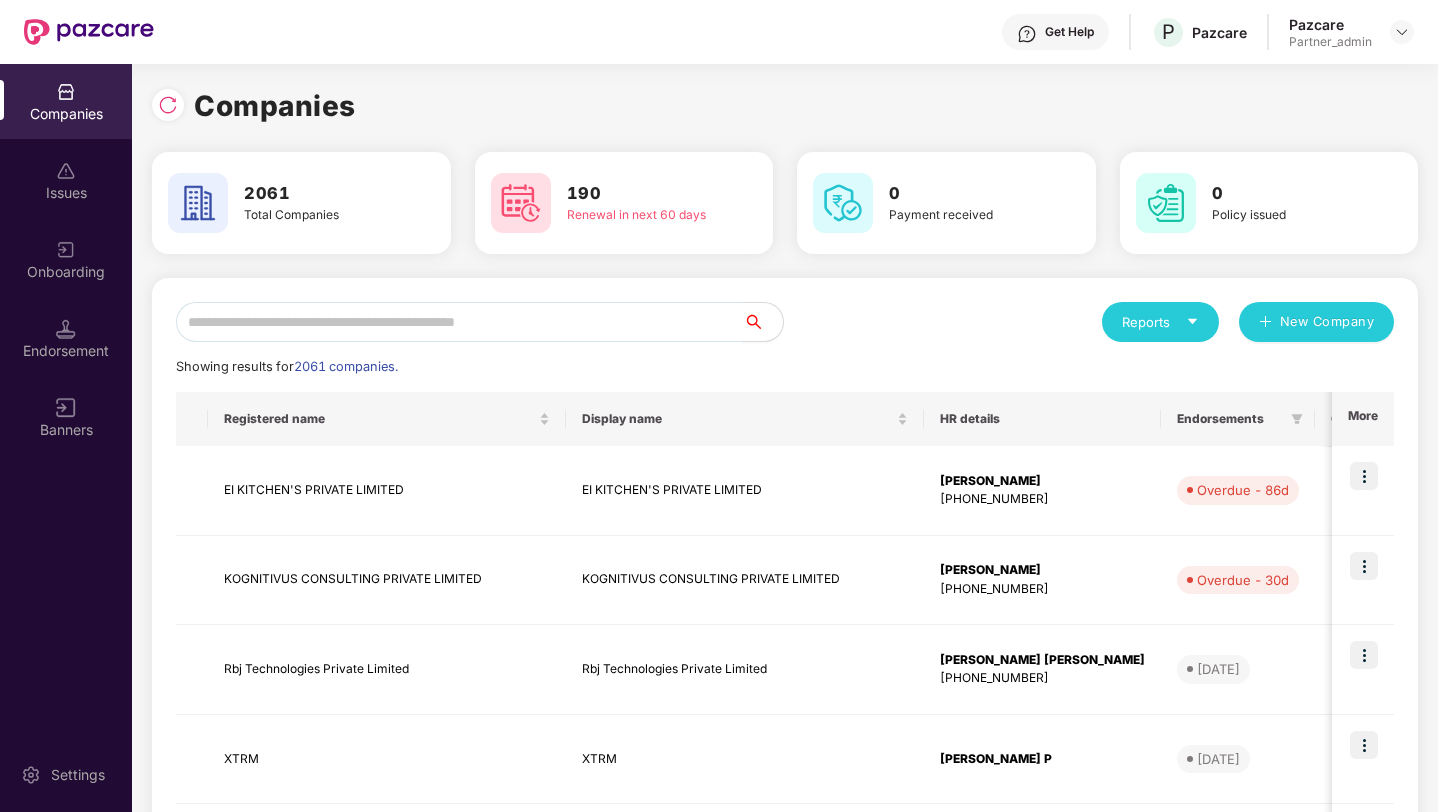 click at bounding box center [459, 322] 